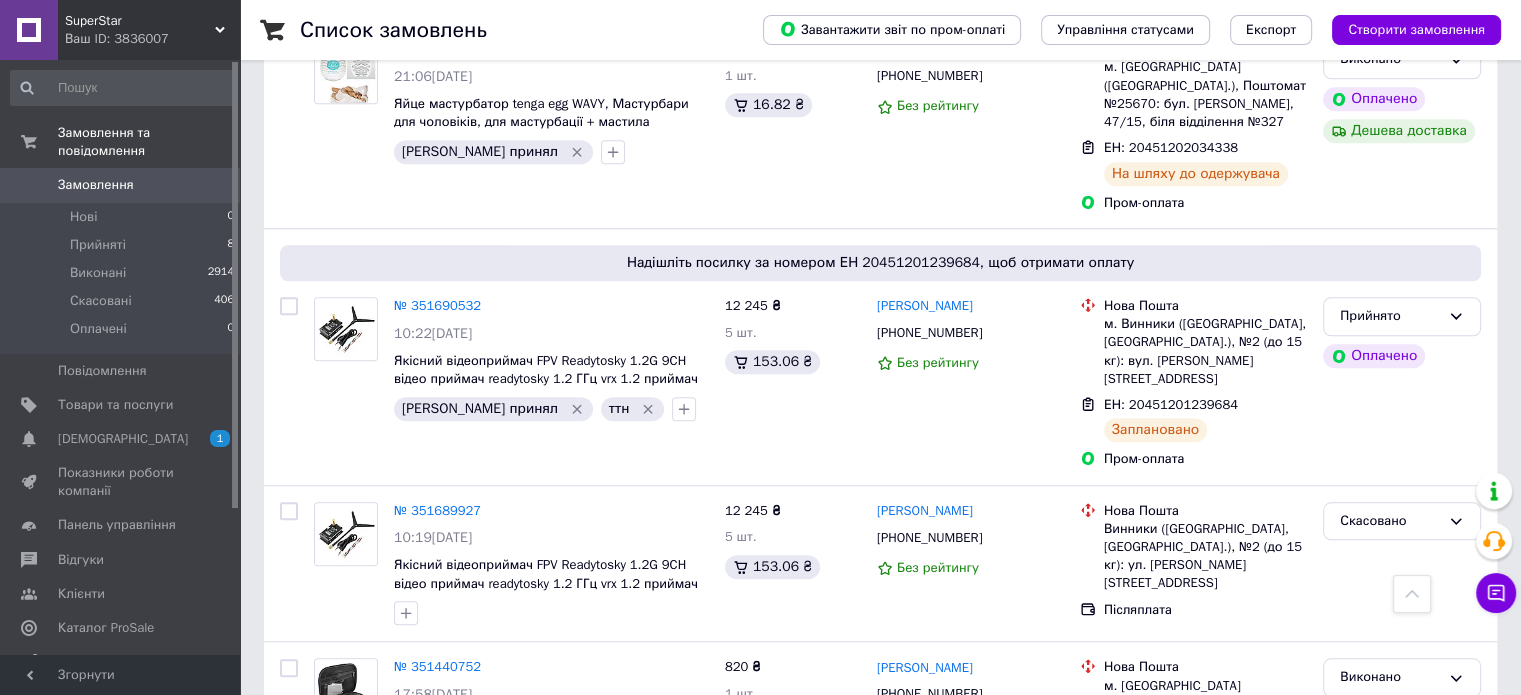 scroll, scrollTop: 1800, scrollLeft: 0, axis: vertical 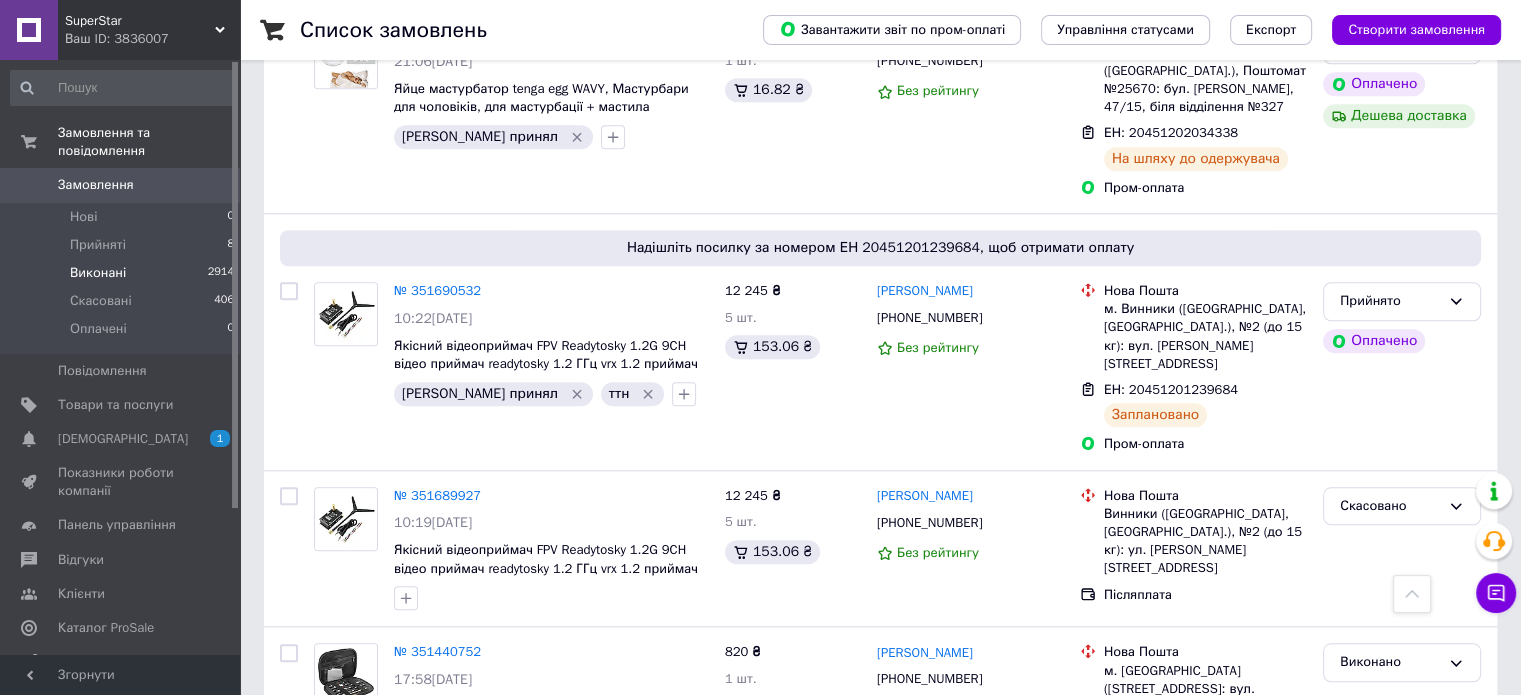 click on "Виконані" at bounding box center [98, 273] 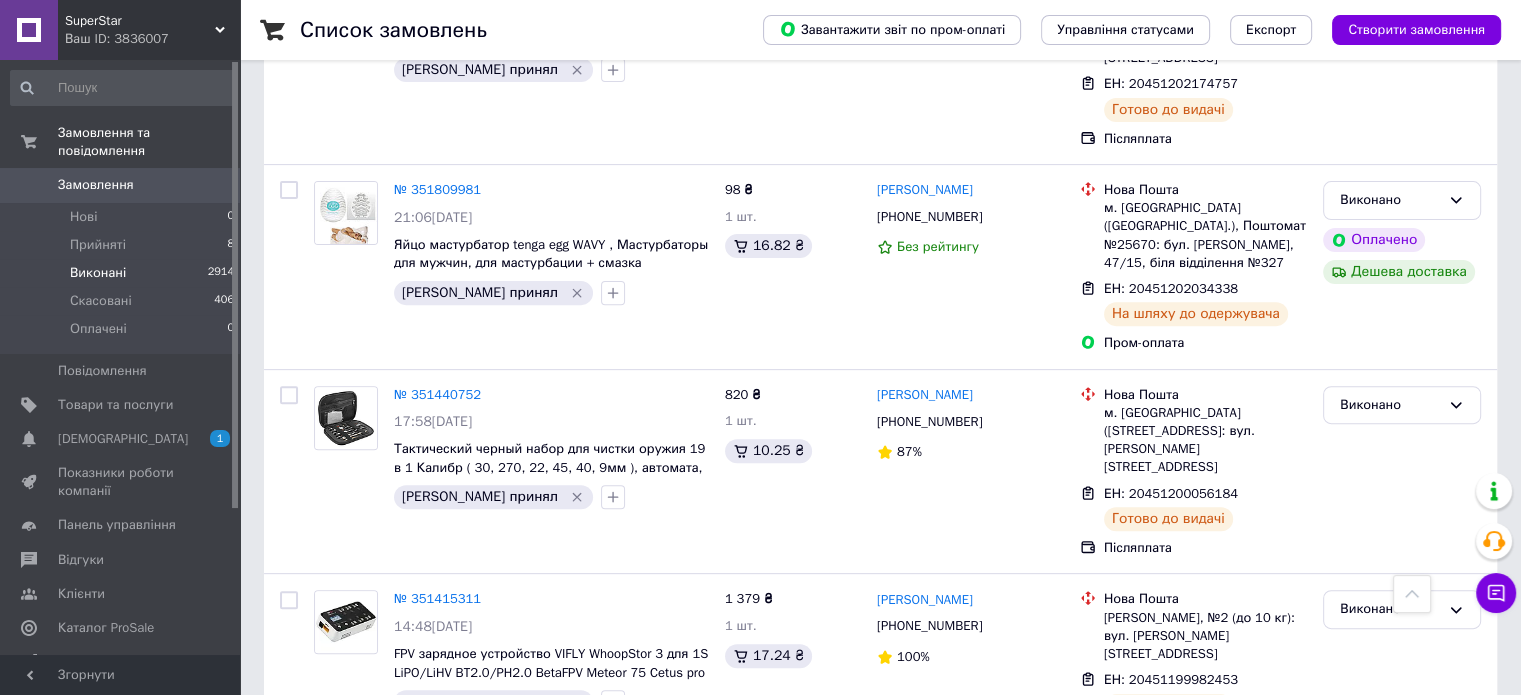 scroll, scrollTop: 700, scrollLeft: 0, axis: vertical 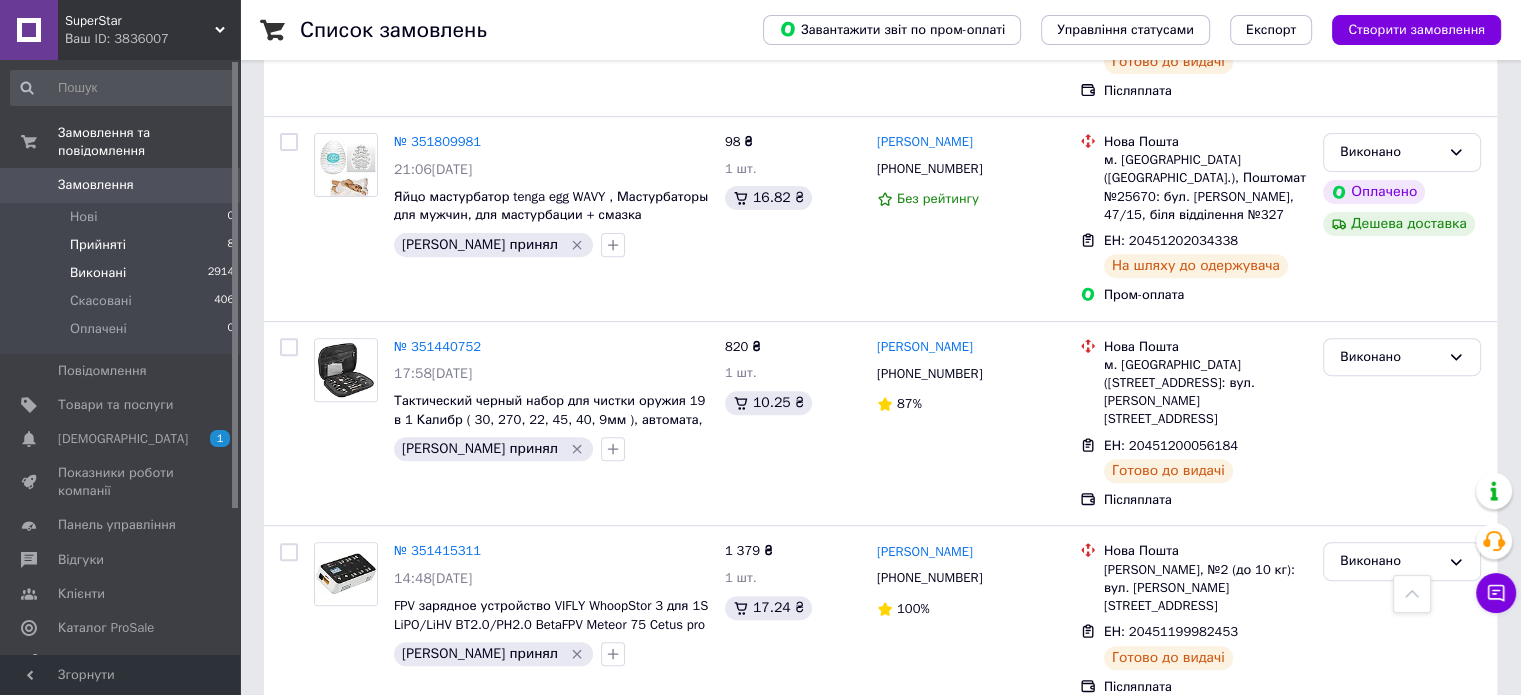 click on "Прийняті 8" at bounding box center [123, 245] 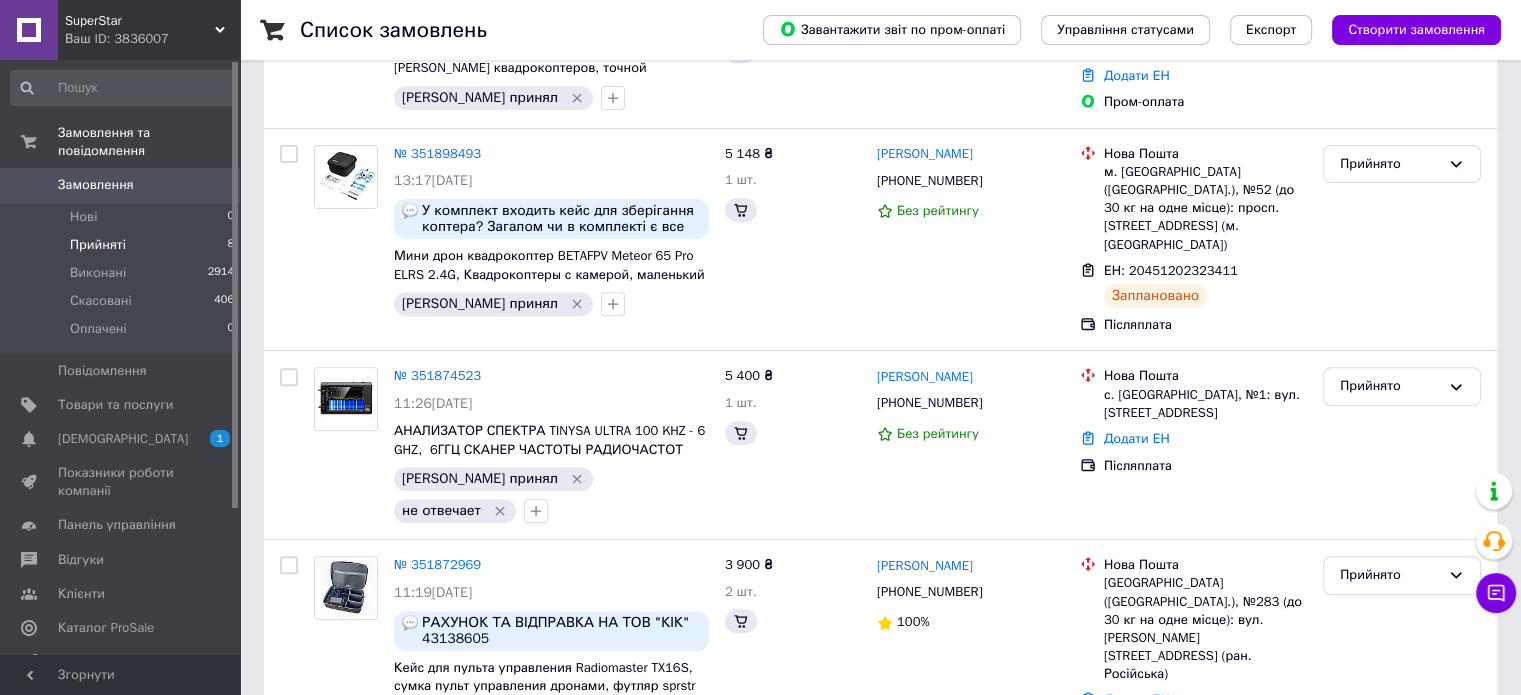 scroll, scrollTop: 0, scrollLeft: 0, axis: both 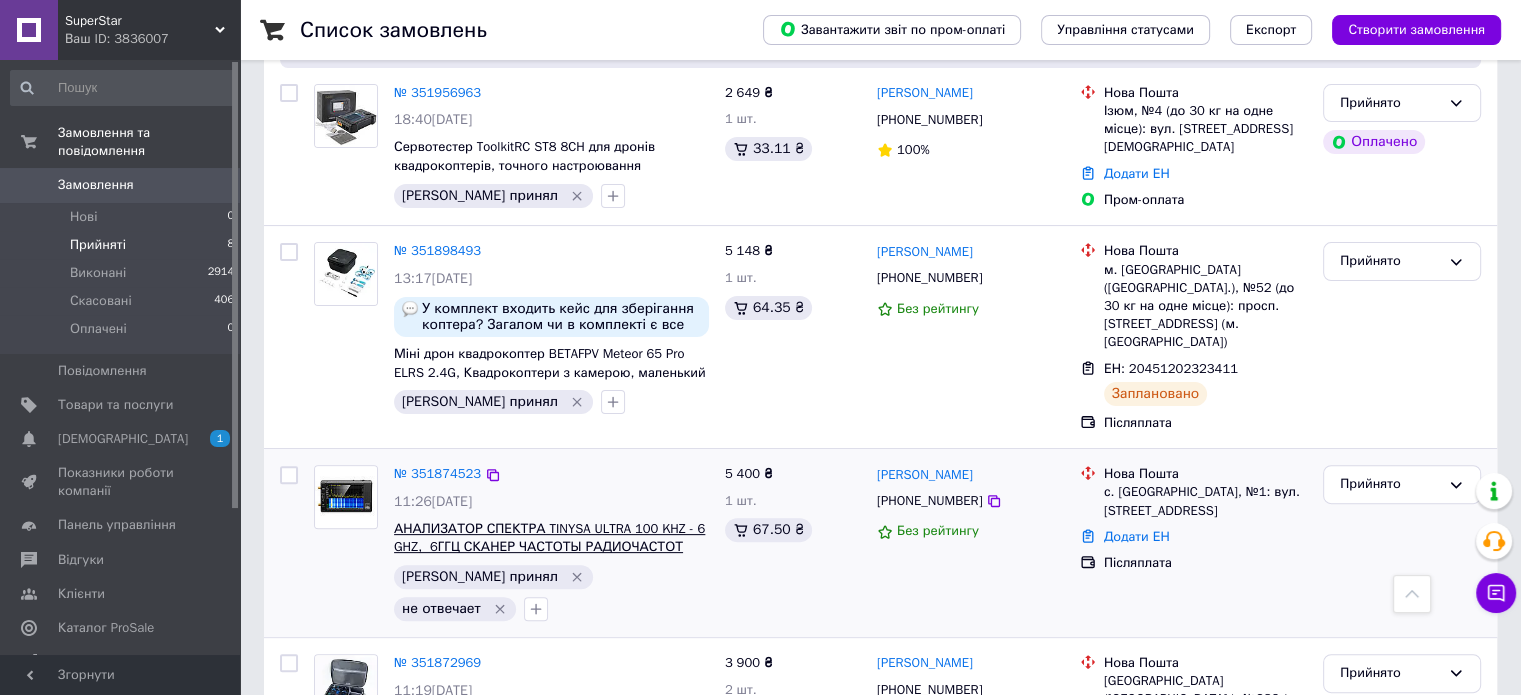 drag, startPoint x: 680, startPoint y: 425, endPoint x: 604, endPoint y: 501, distance: 107.48023 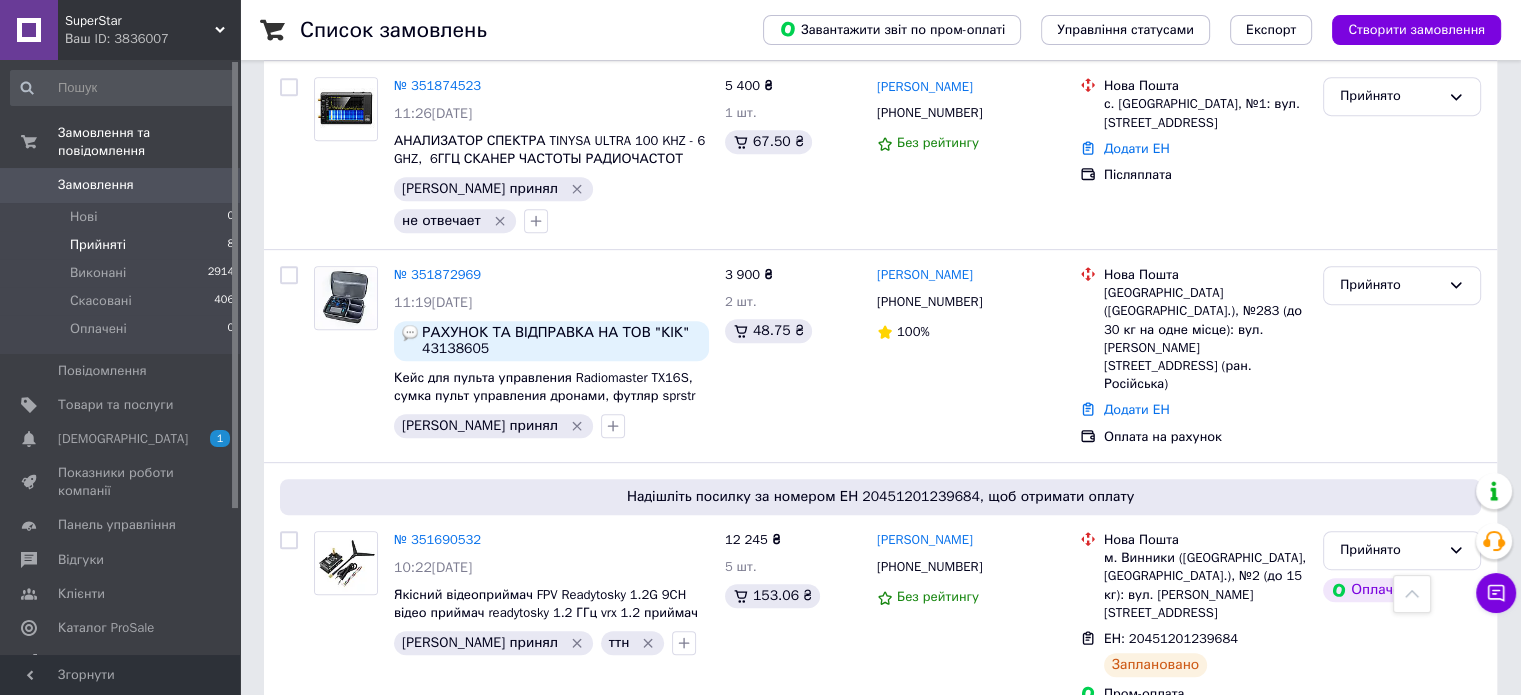 scroll, scrollTop: 880, scrollLeft: 0, axis: vertical 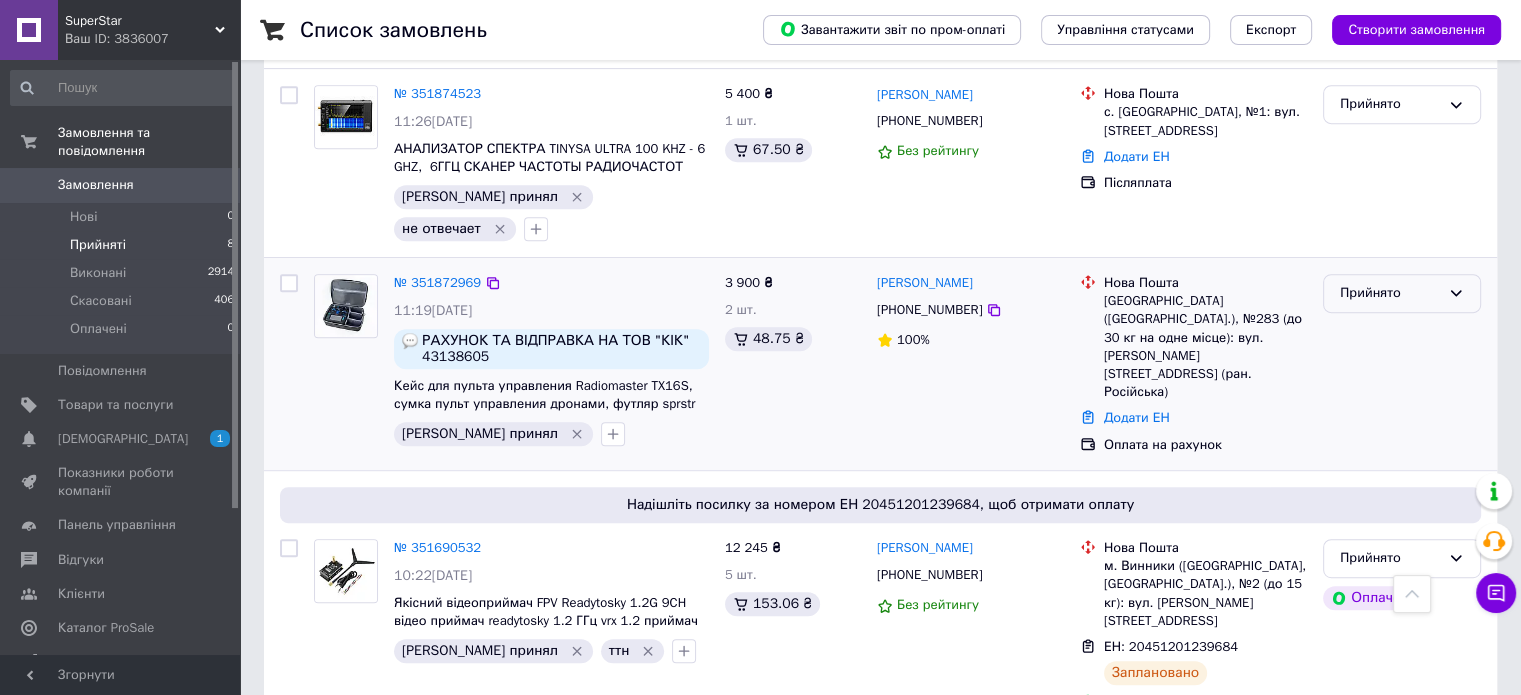 click on "Прийнято" at bounding box center [1390, 293] 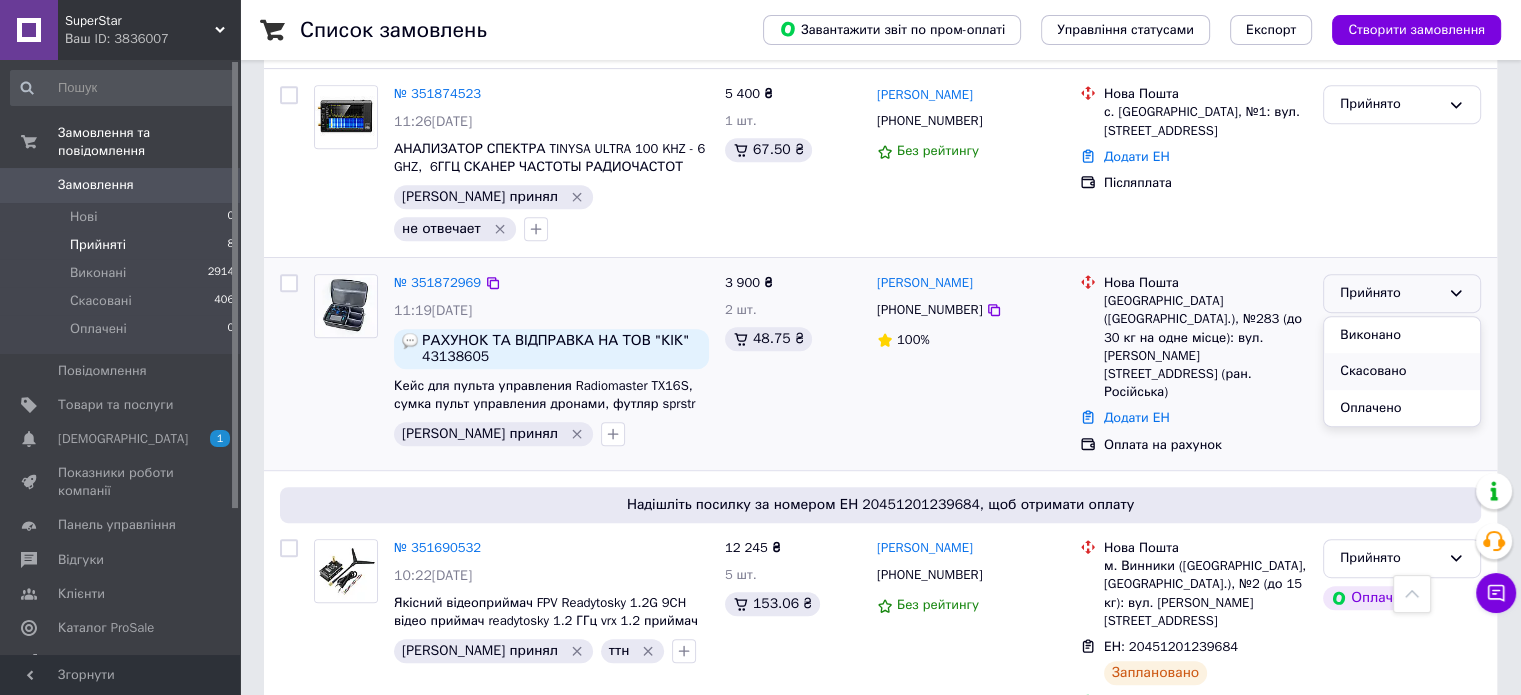 click on "Скасовано" at bounding box center [1402, 371] 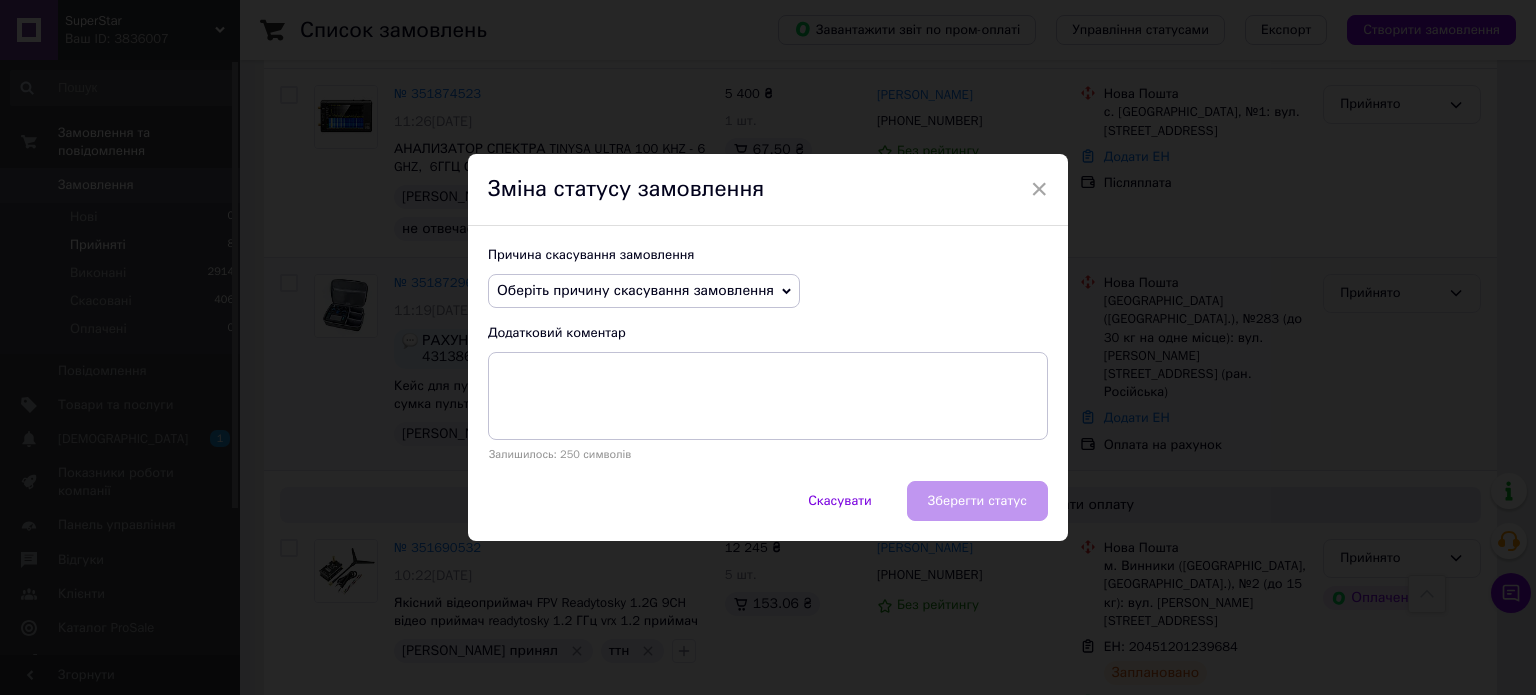 click on "Оберіть причину скасування замовлення" at bounding box center (635, 290) 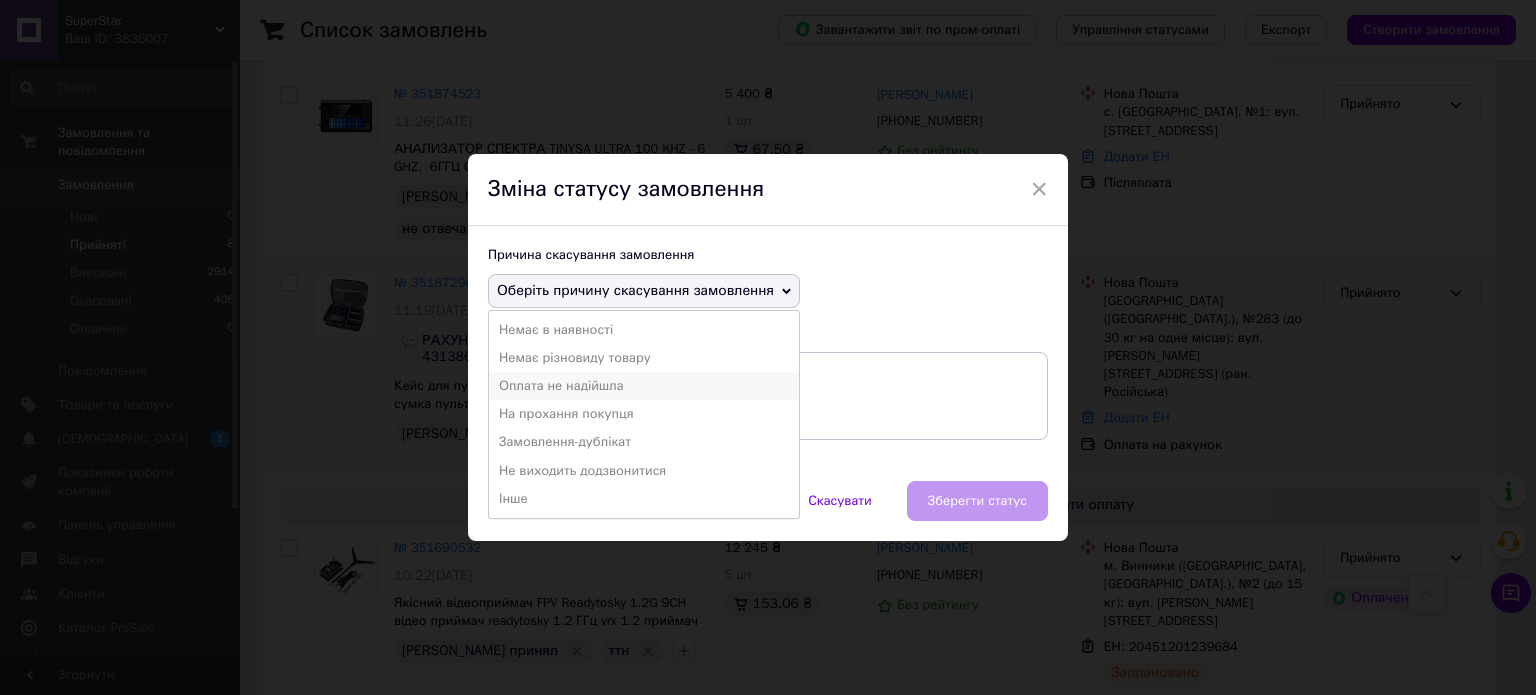 click on "Оплата не надійшла" at bounding box center (644, 386) 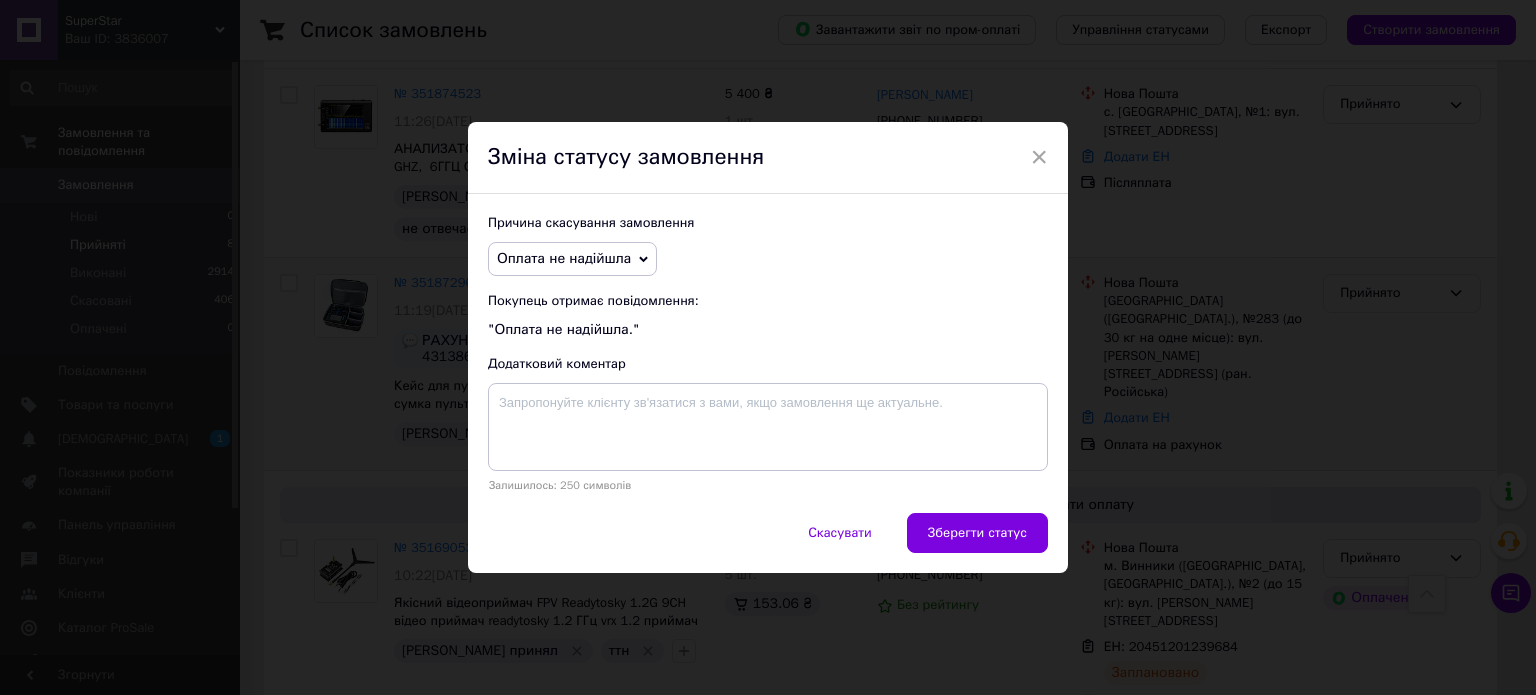 click on "Зберегти статус" at bounding box center (977, 533) 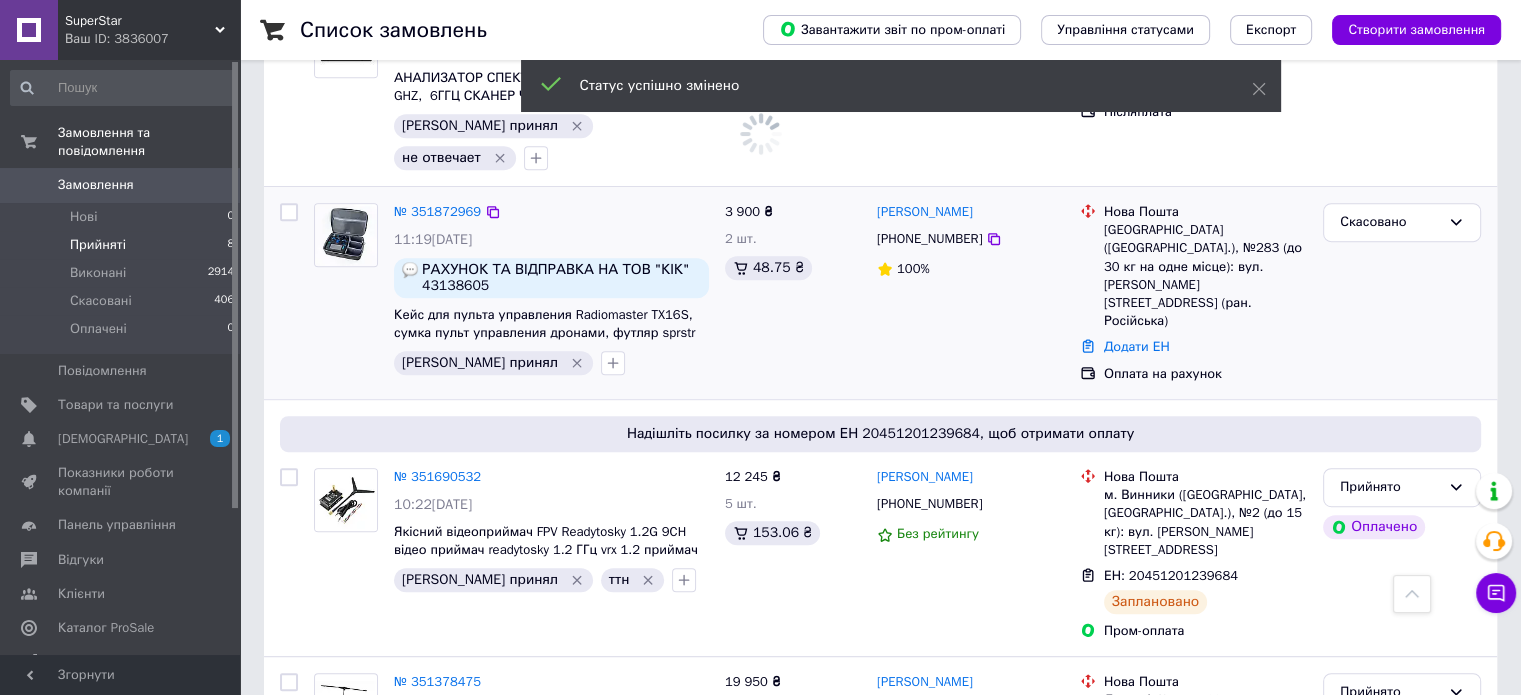 scroll, scrollTop: 1180, scrollLeft: 0, axis: vertical 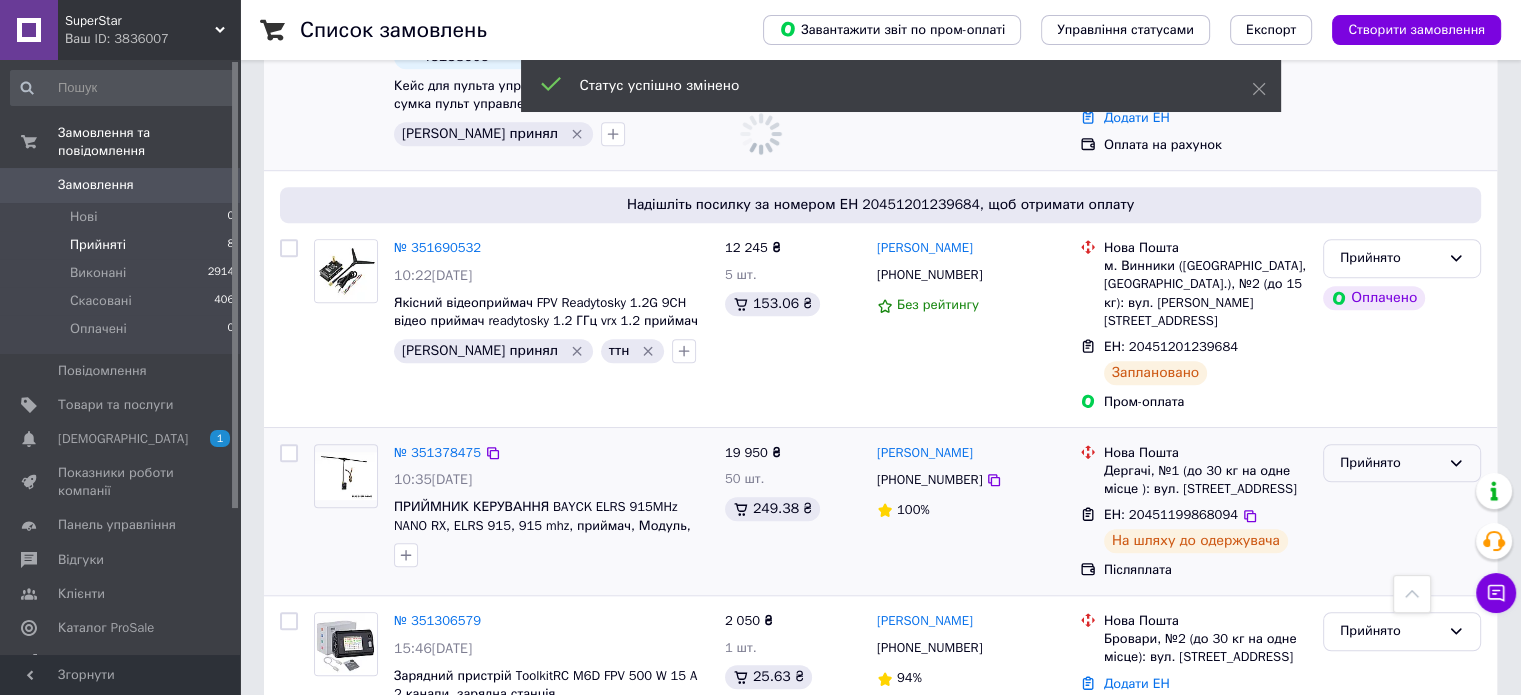 drag, startPoint x: 1348, startPoint y: 379, endPoint x: 1350, endPoint y: 390, distance: 11.18034 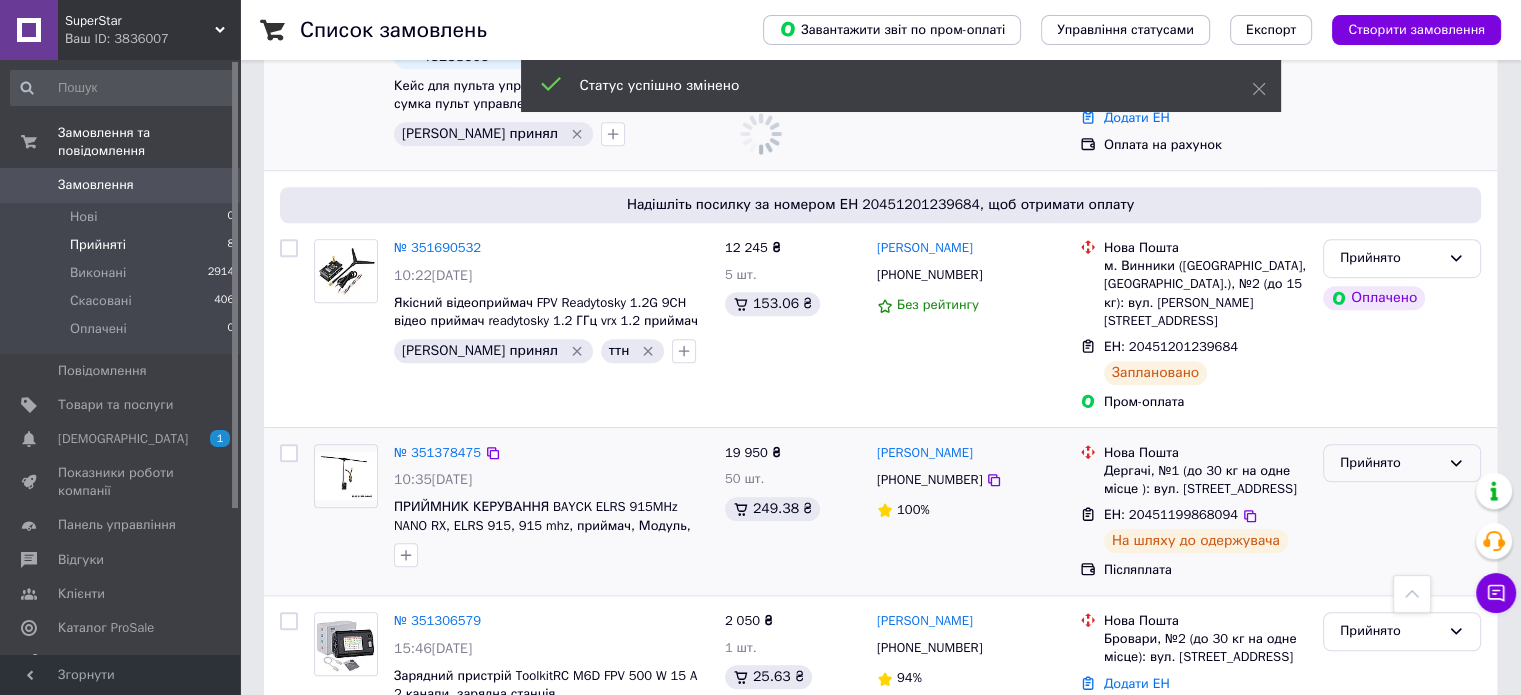 click on "Прийнято" at bounding box center (1390, 463) 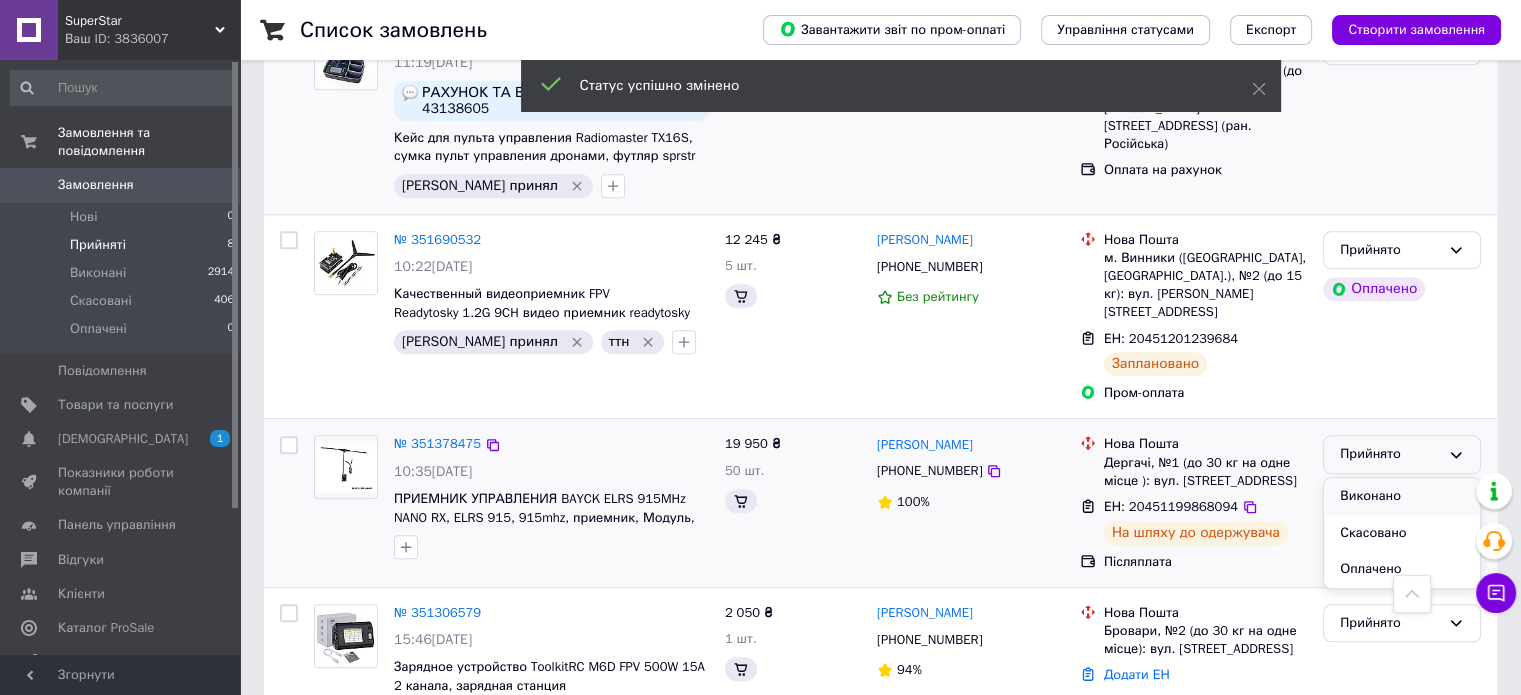 click on "Виконано" at bounding box center (1402, 496) 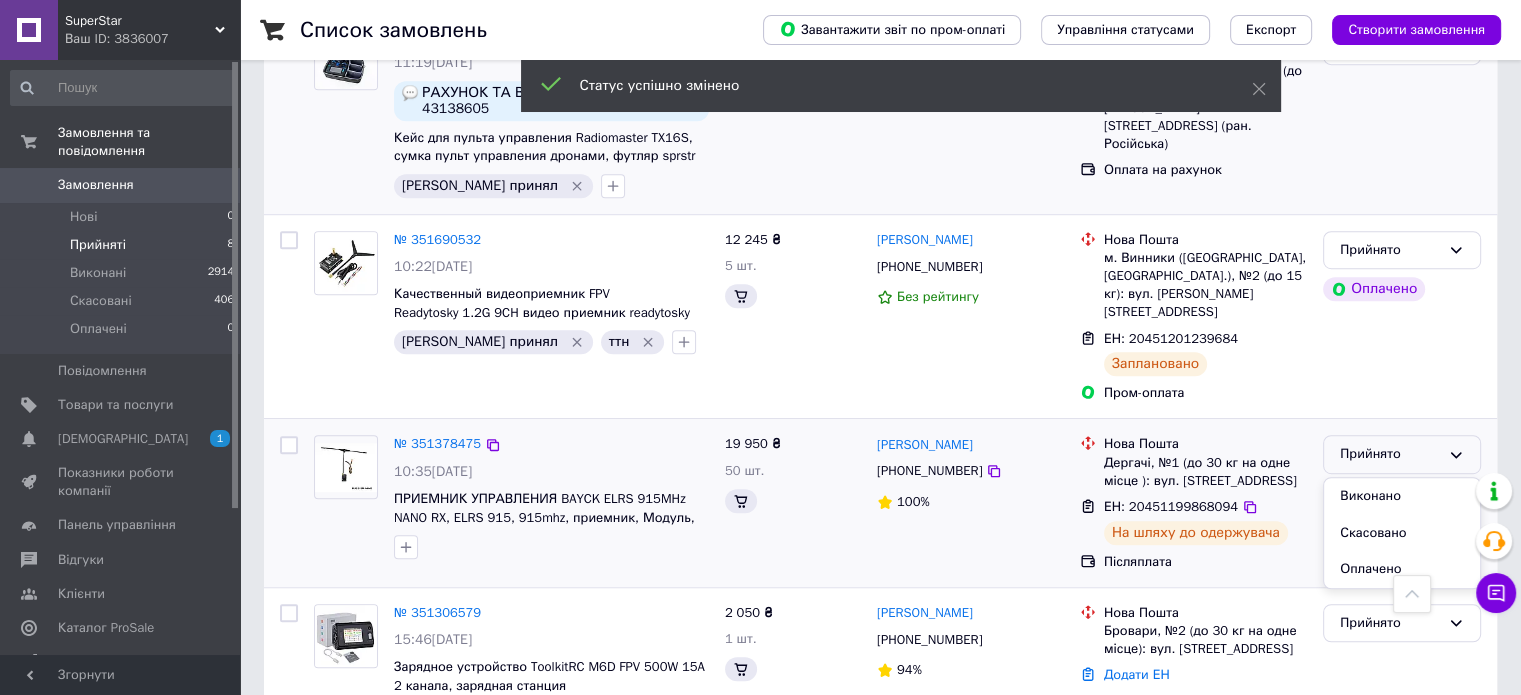 scroll, scrollTop: 1180, scrollLeft: 0, axis: vertical 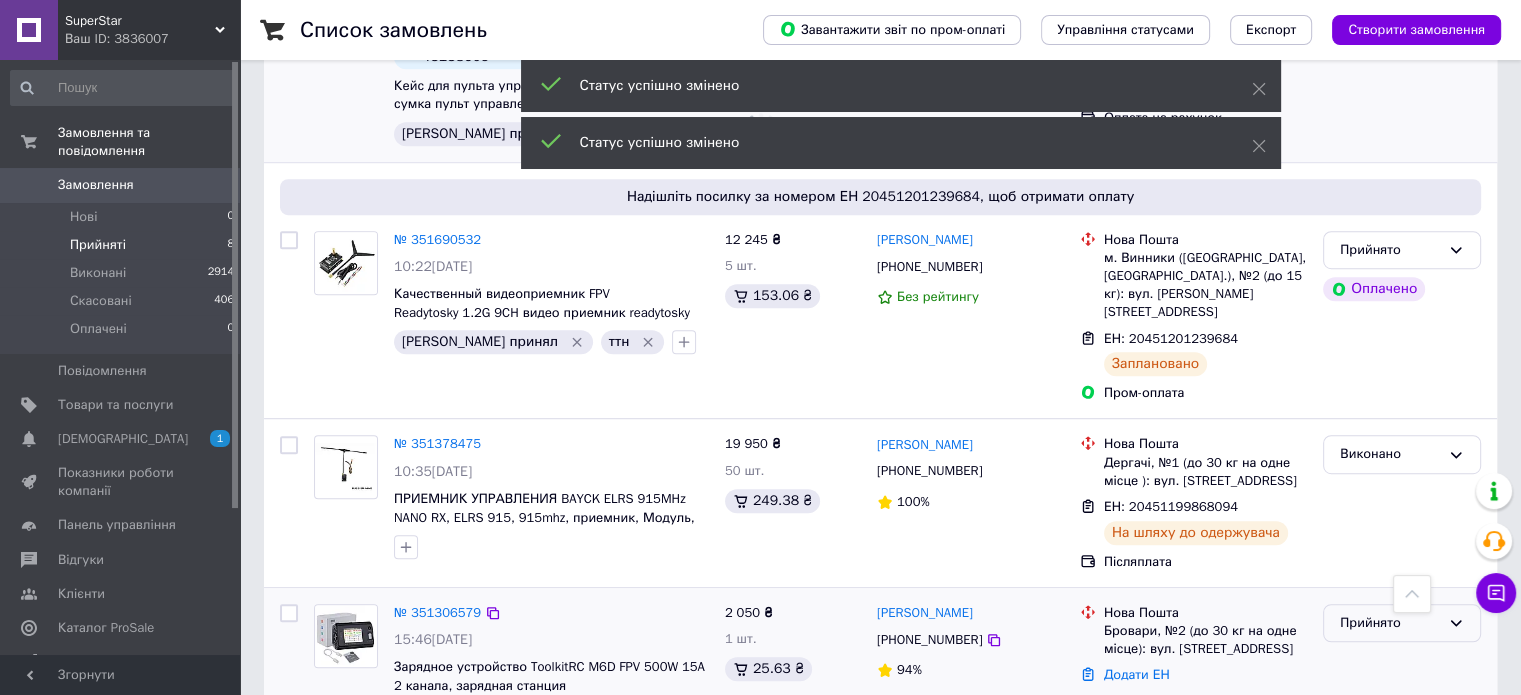click on "Прийнято" at bounding box center [1390, 623] 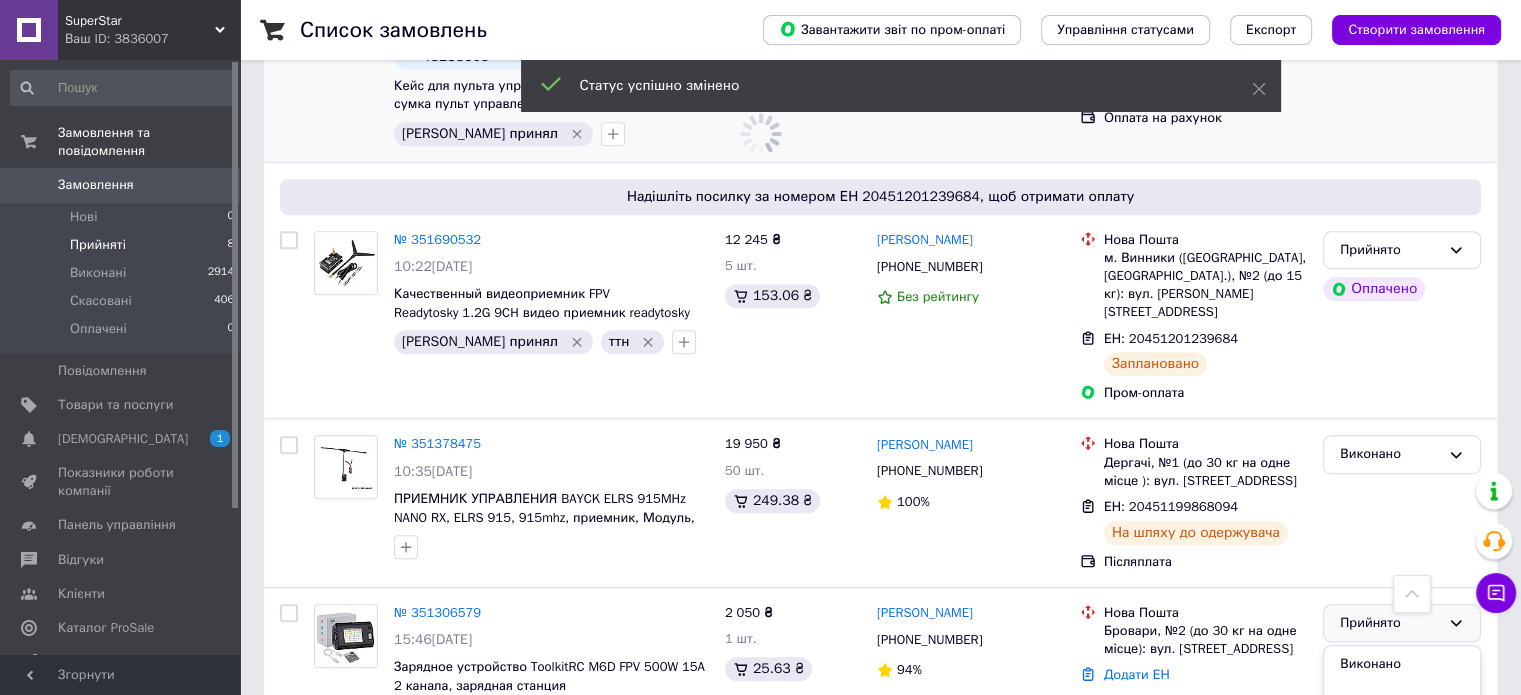 click on "№ 351306579" at bounding box center (437, 612) 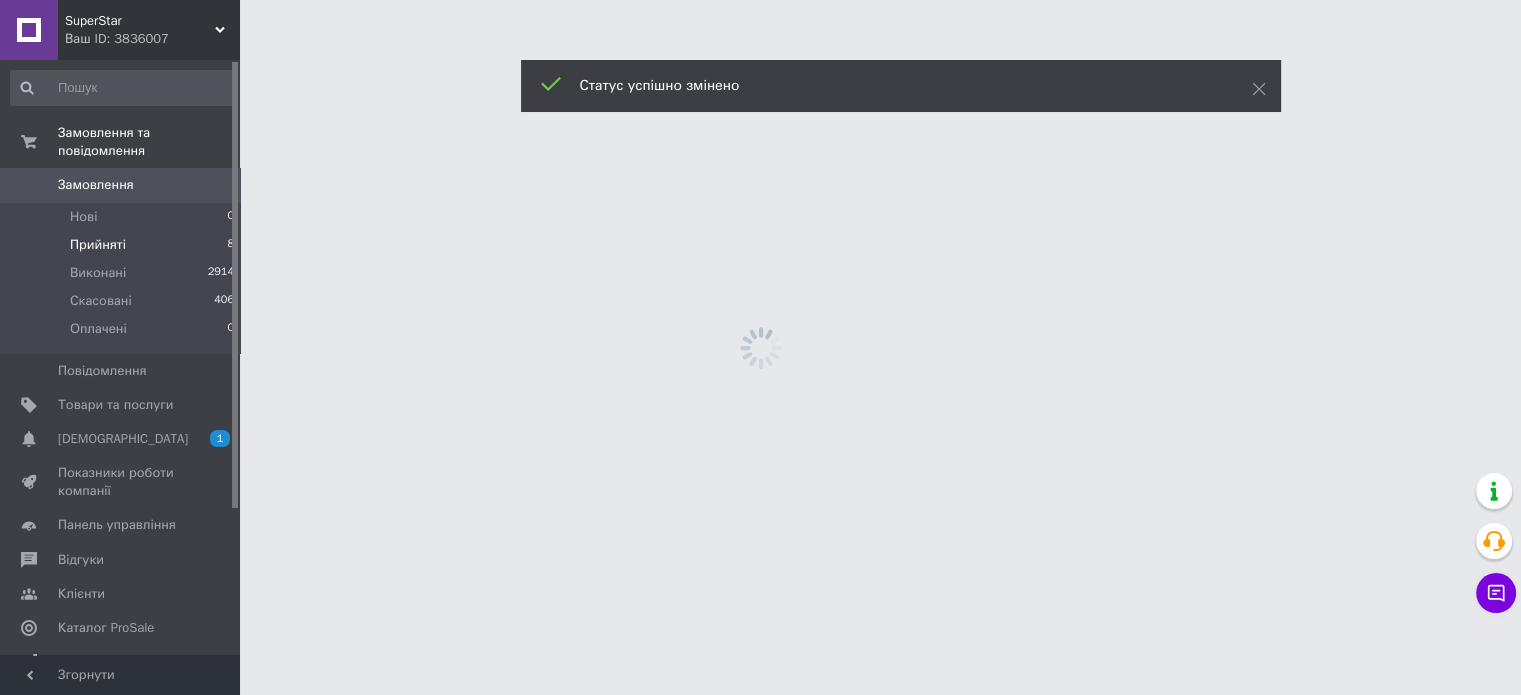 scroll, scrollTop: 0, scrollLeft: 0, axis: both 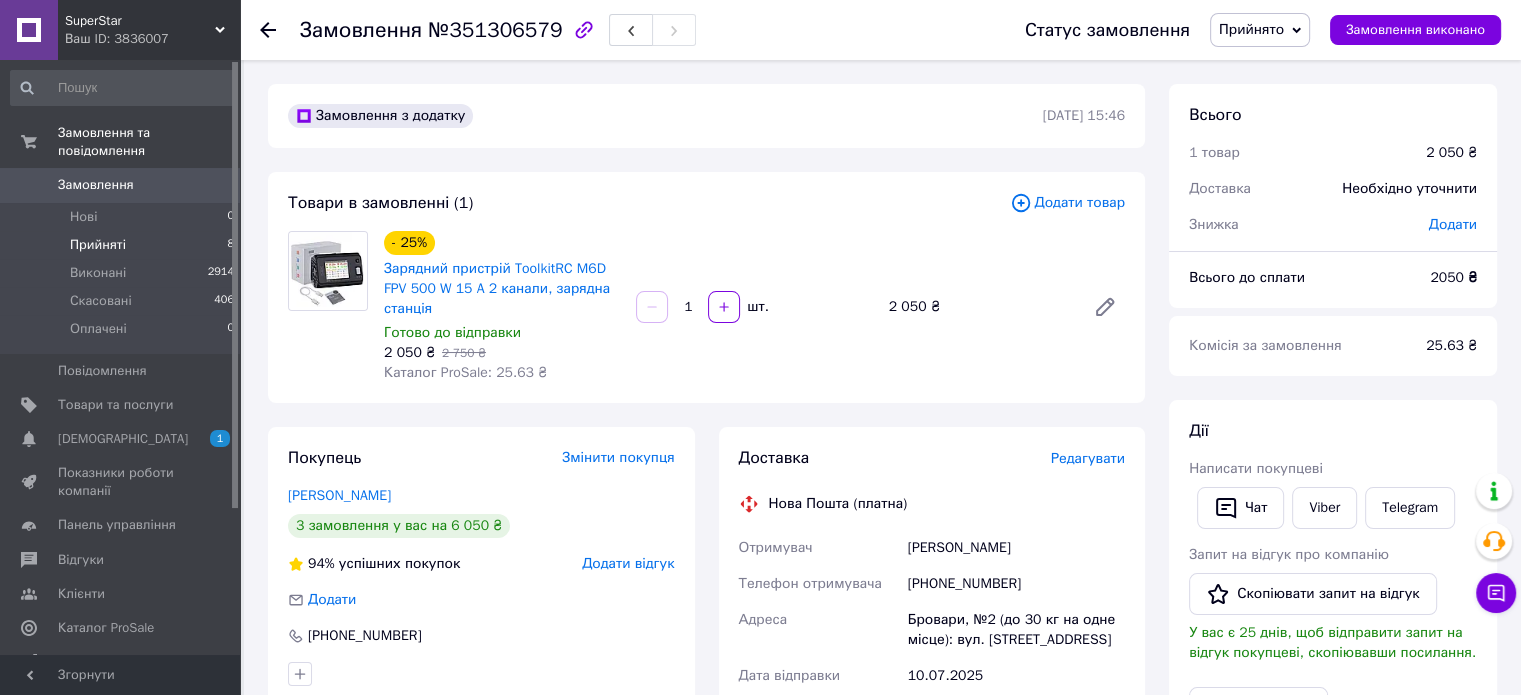 click on "Прийняті 8" at bounding box center [123, 245] 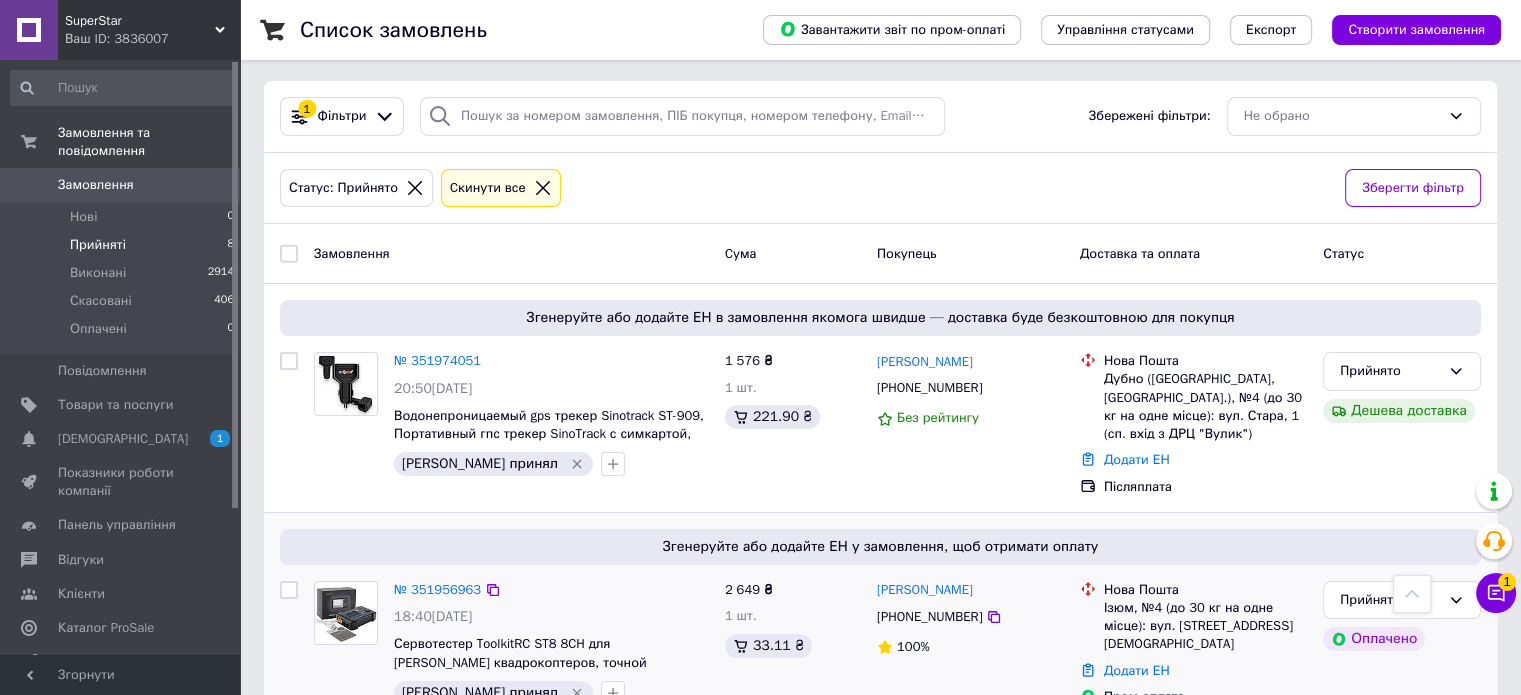 scroll, scrollTop: 0, scrollLeft: 0, axis: both 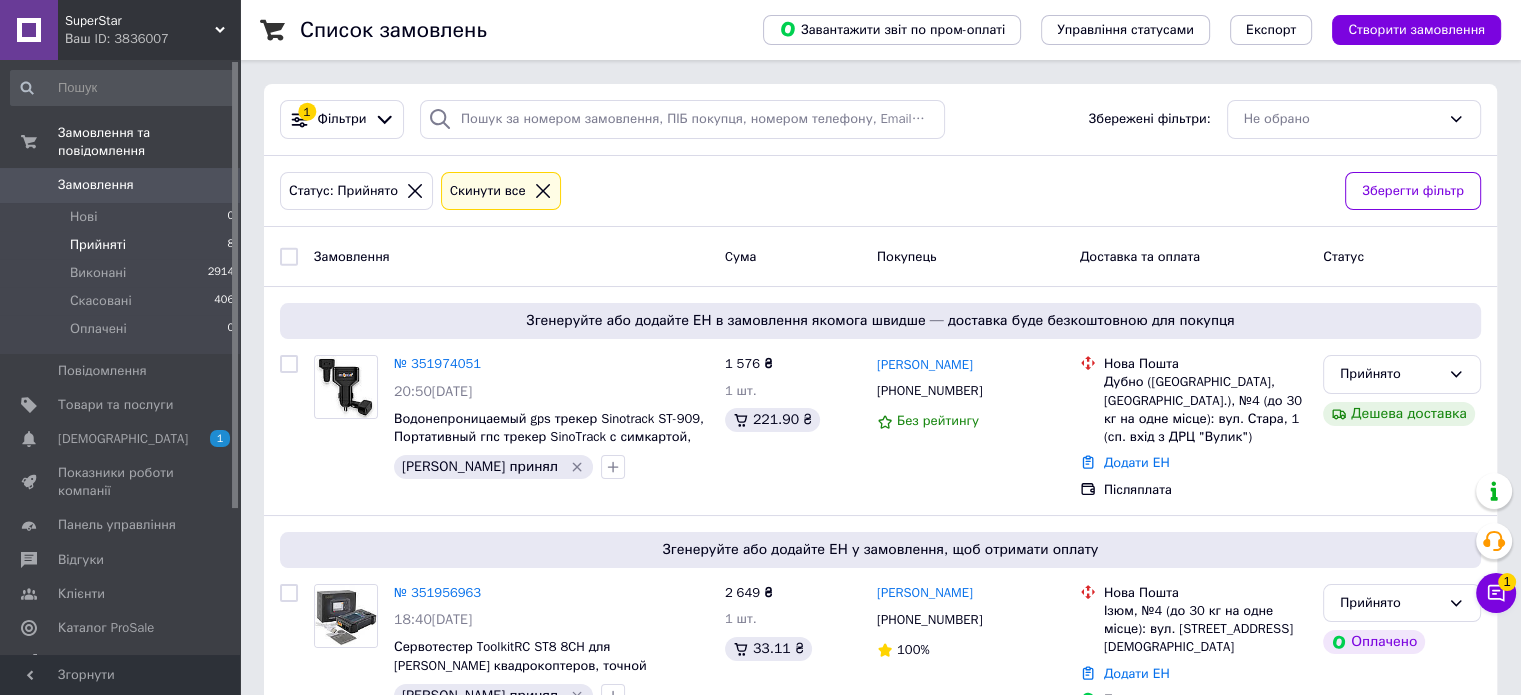 click on "Прийняті 8" at bounding box center (123, 245) 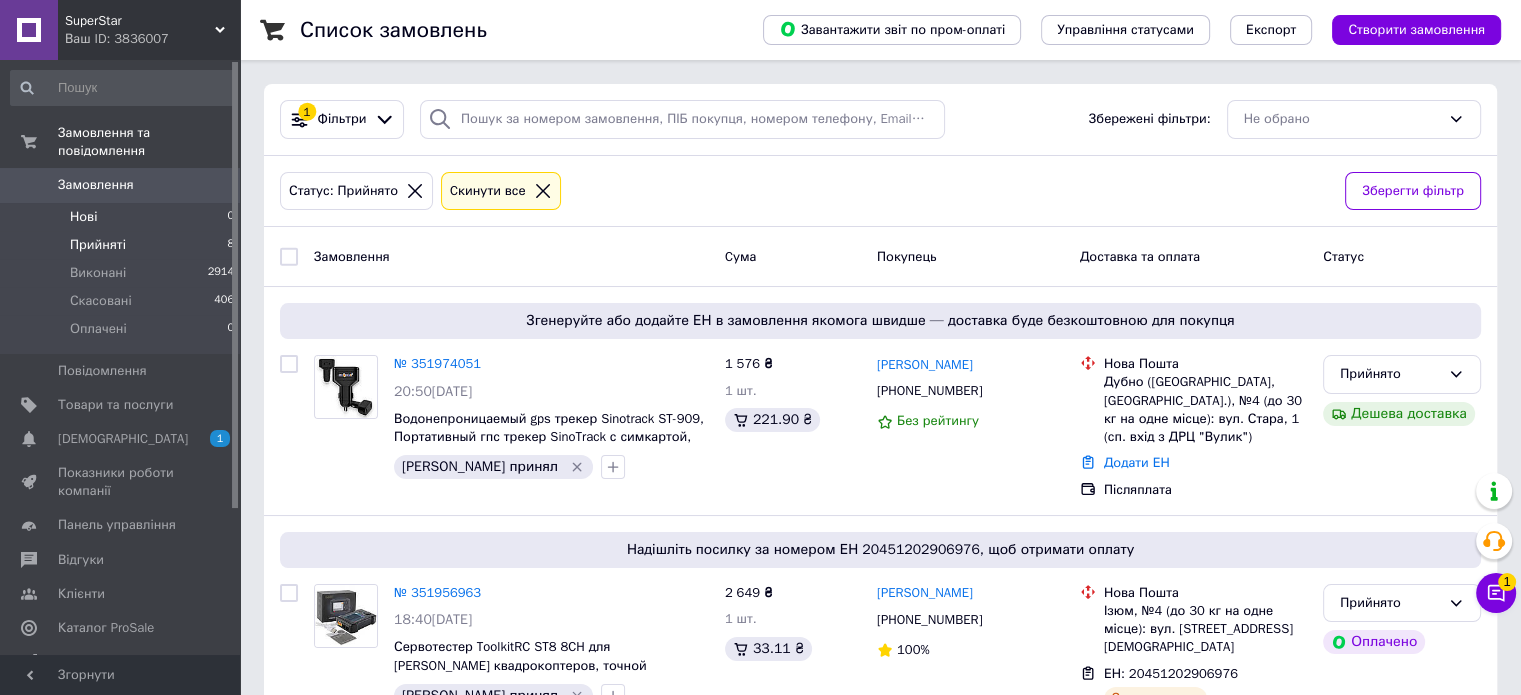 click on "Нові 0" at bounding box center [123, 217] 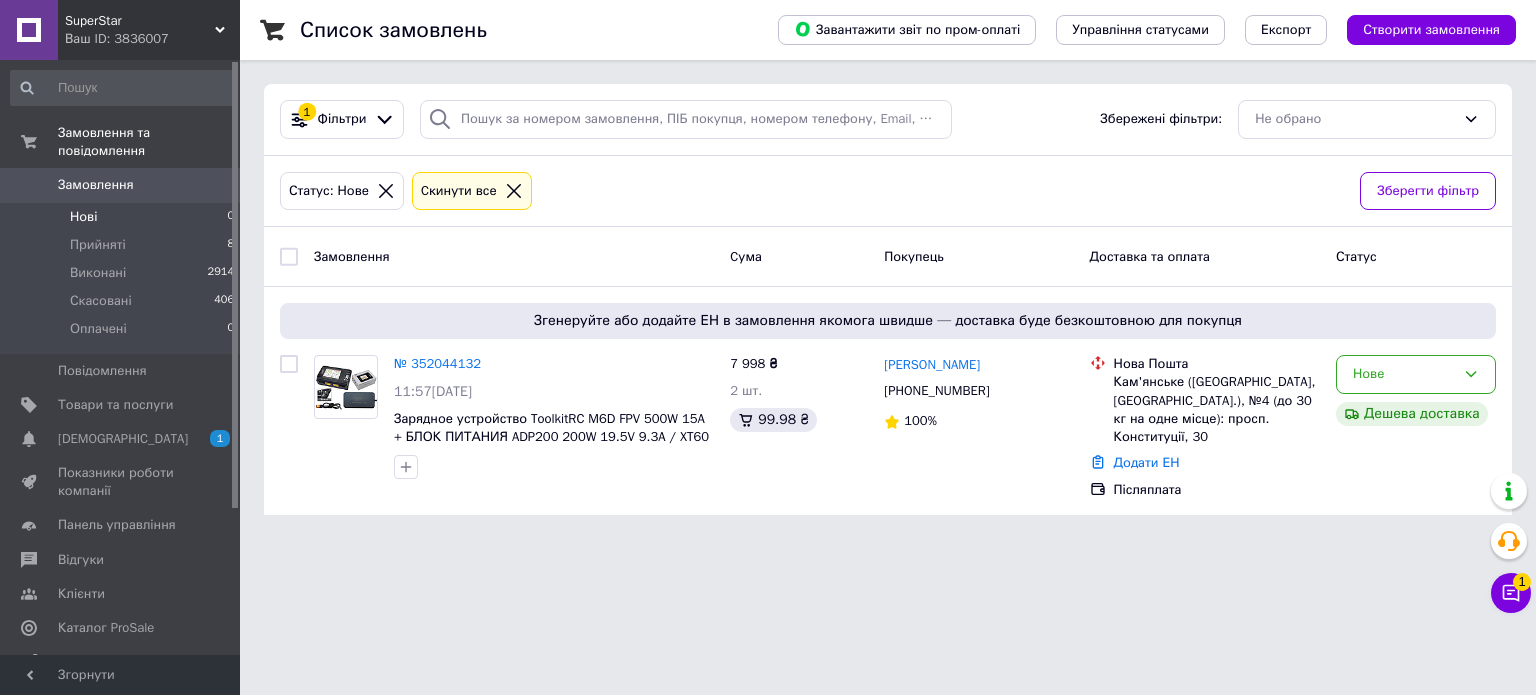 click on "Нові 0" at bounding box center [123, 217] 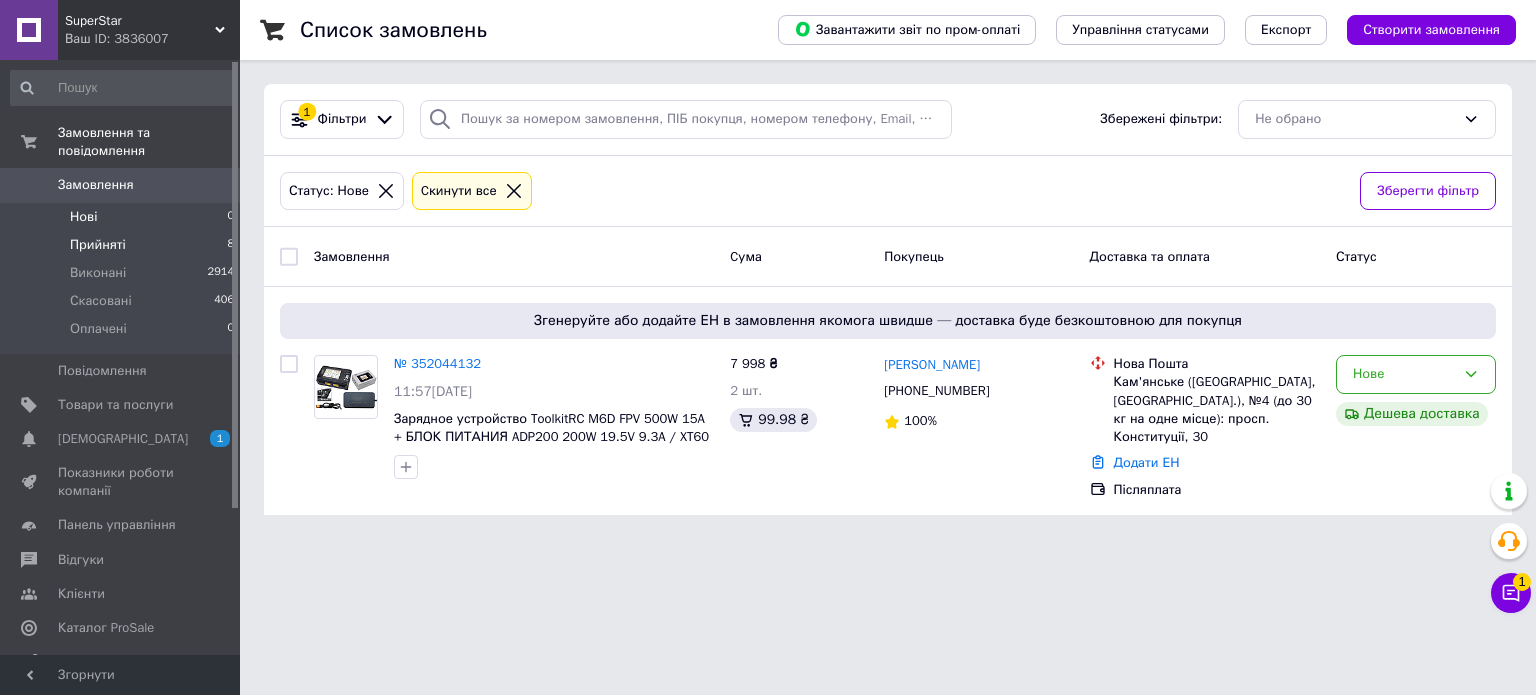 click on "Прийняті 8" at bounding box center [123, 245] 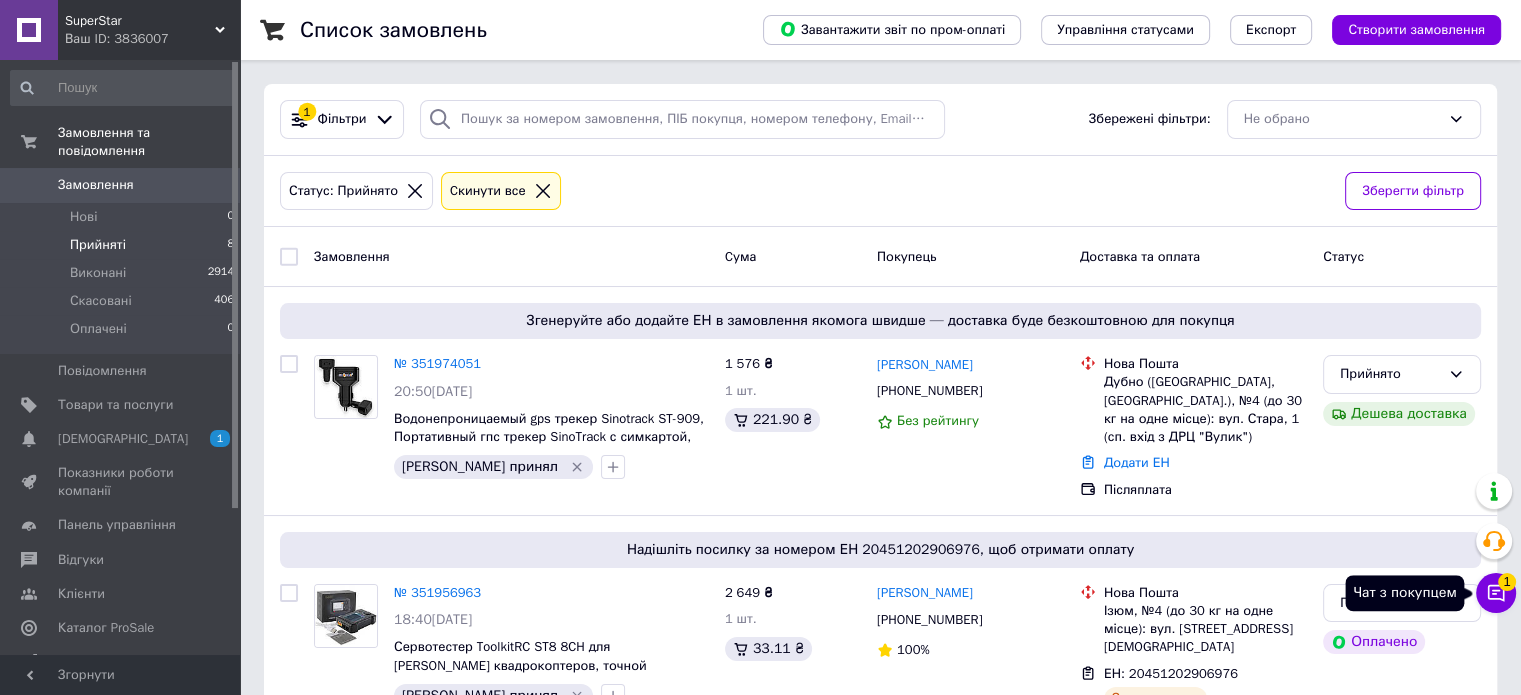 click 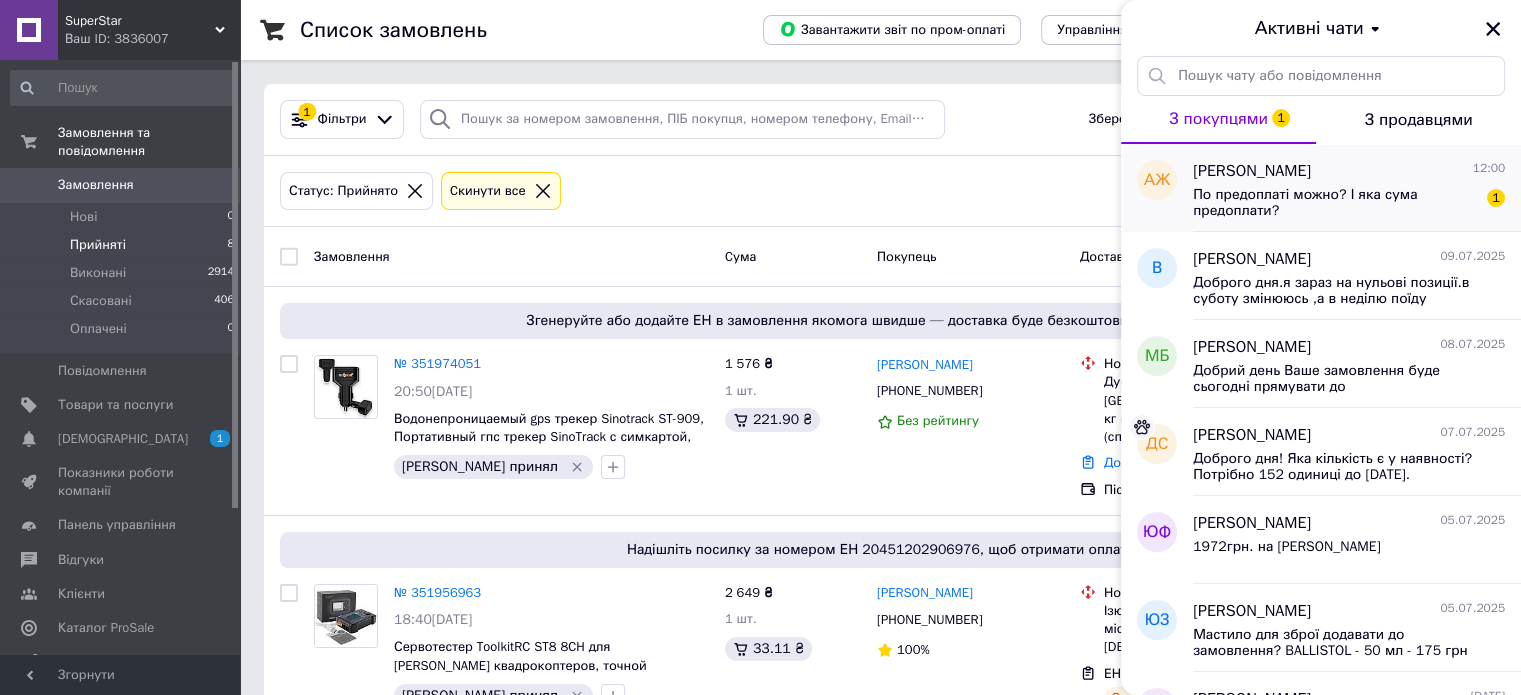 click on "По предоплаті можно? І яка сума предоплати?" at bounding box center [1335, 203] 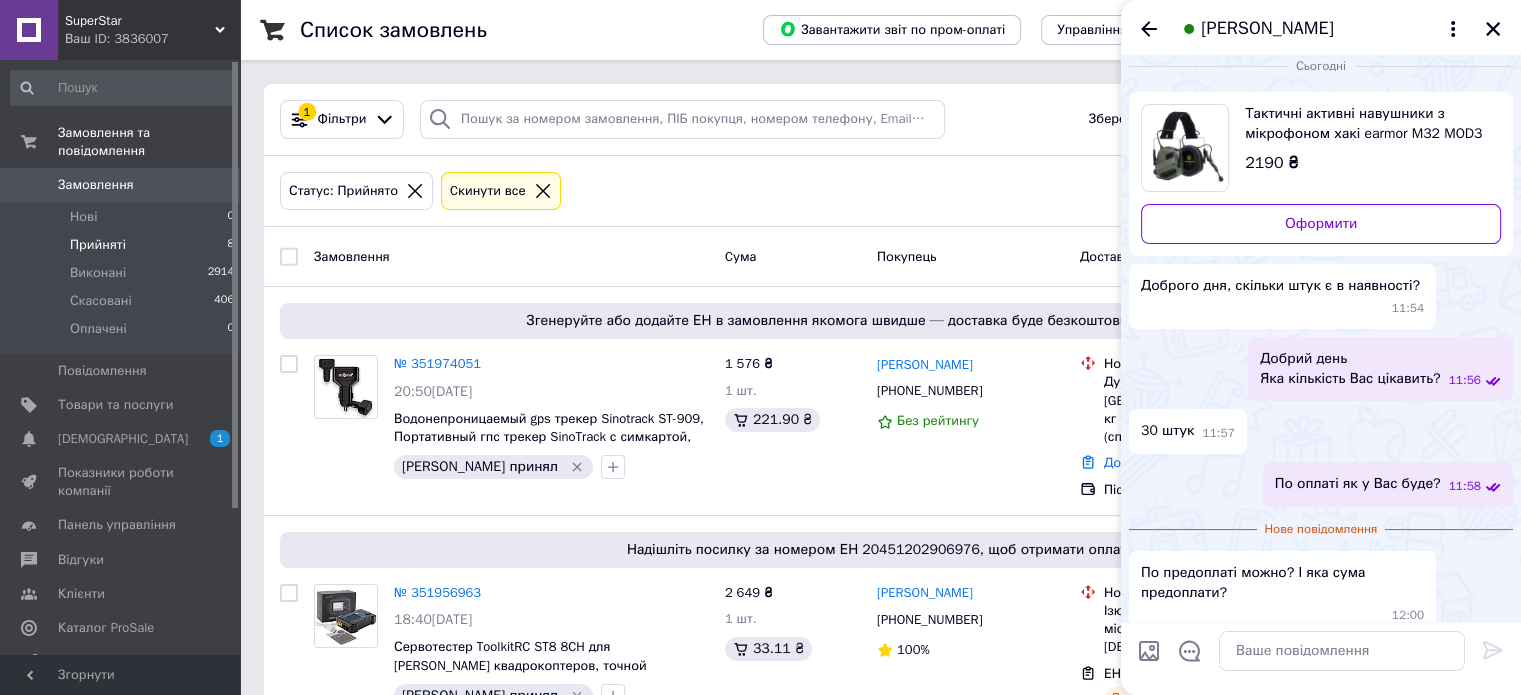 scroll, scrollTop: 38, scrollLeft: 0, axis: vertical 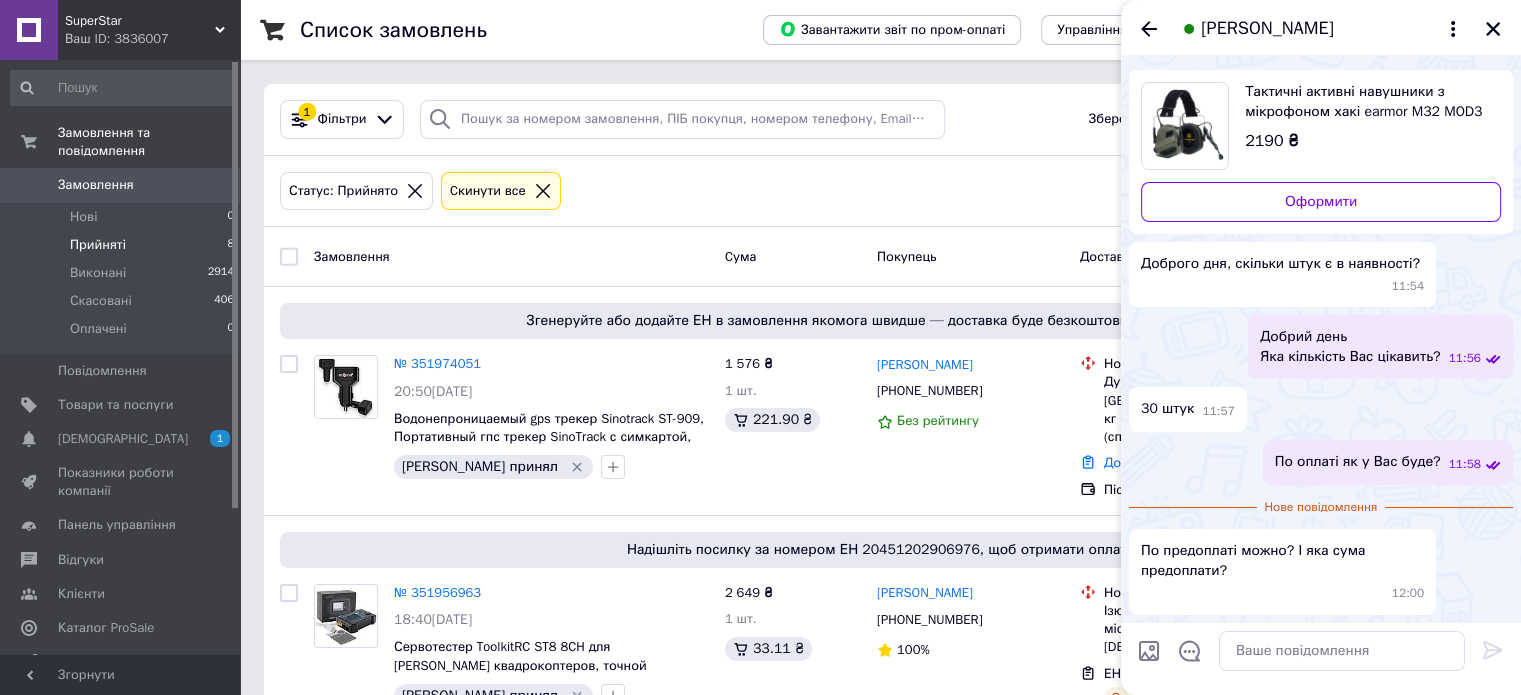 click on "Тактичні активні навушники з мікрофоном хакі earmor M32 MOD3 олива" at bounding box center [1365, 102] 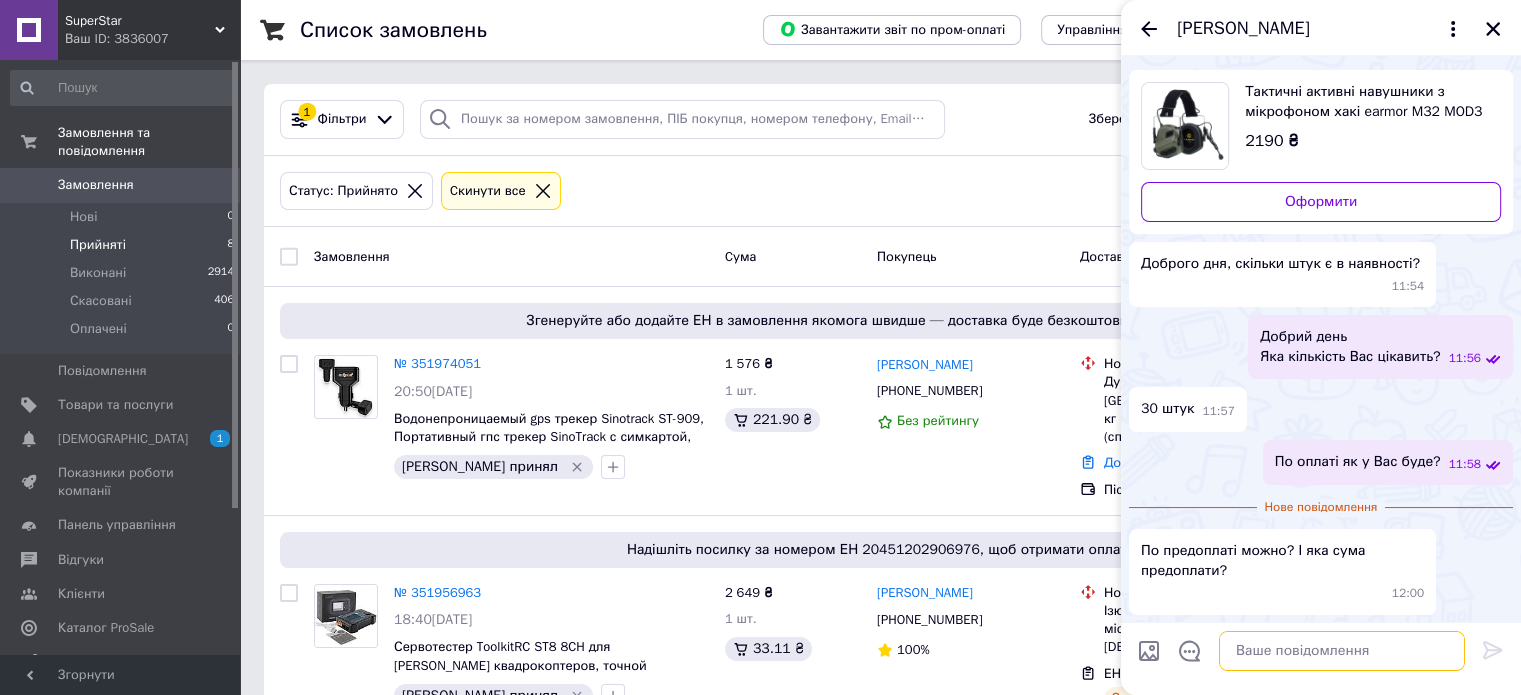 click at bounding box center (1342, 651) 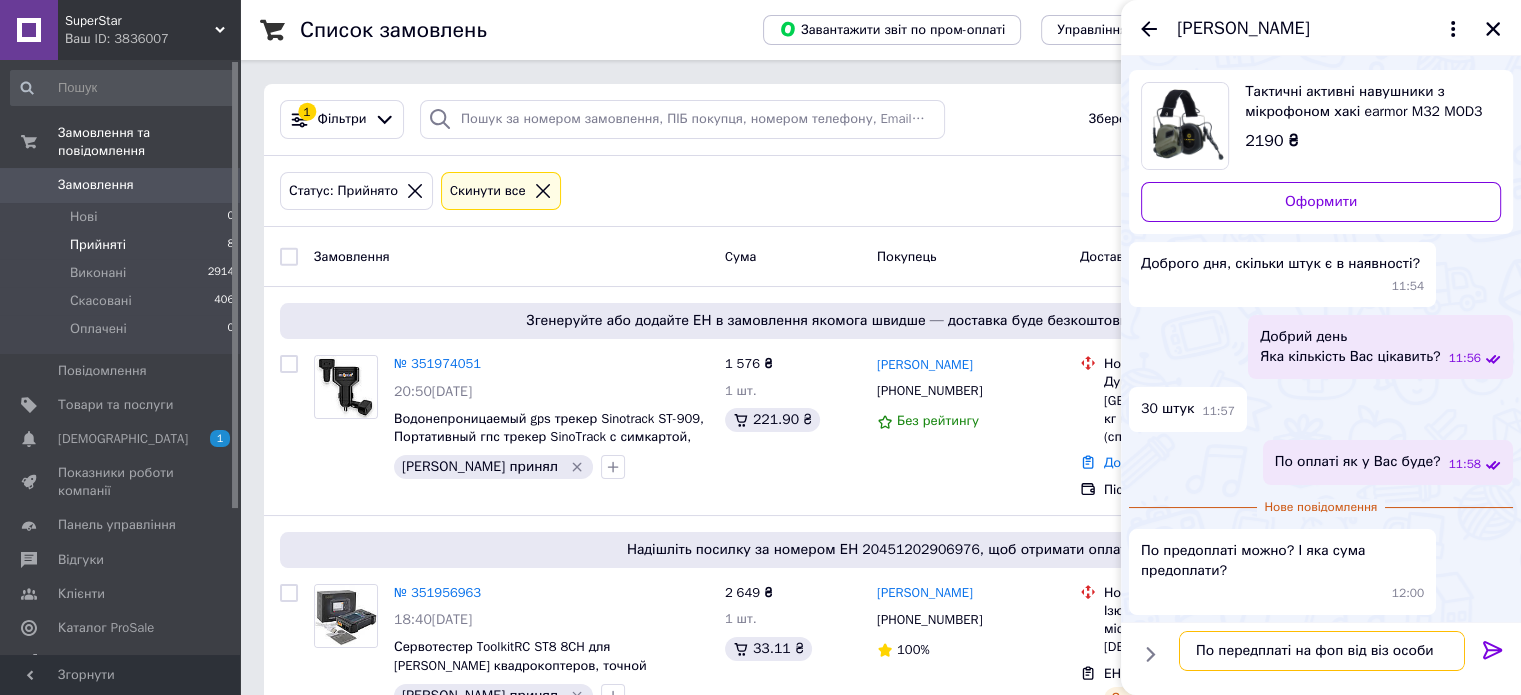 type on "По передплаті на фоп від віз особи?" 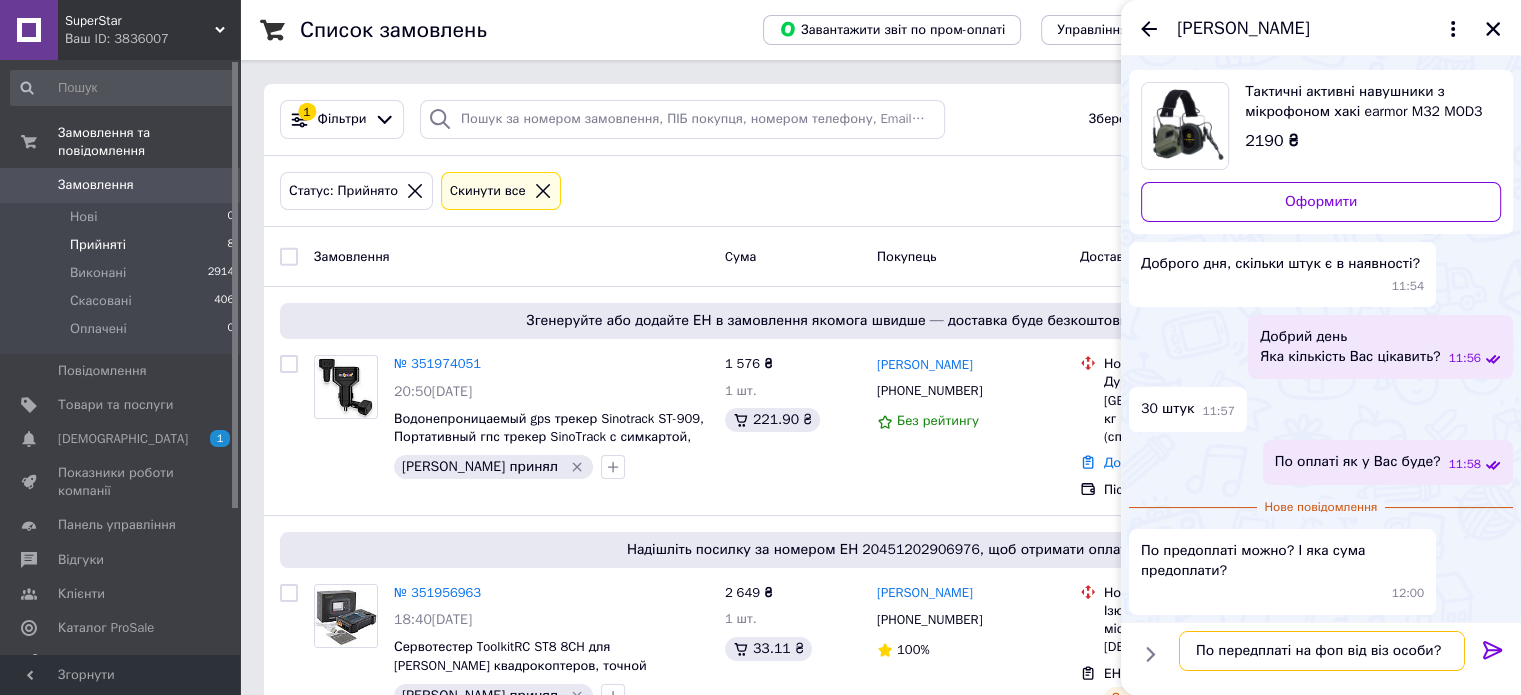 type 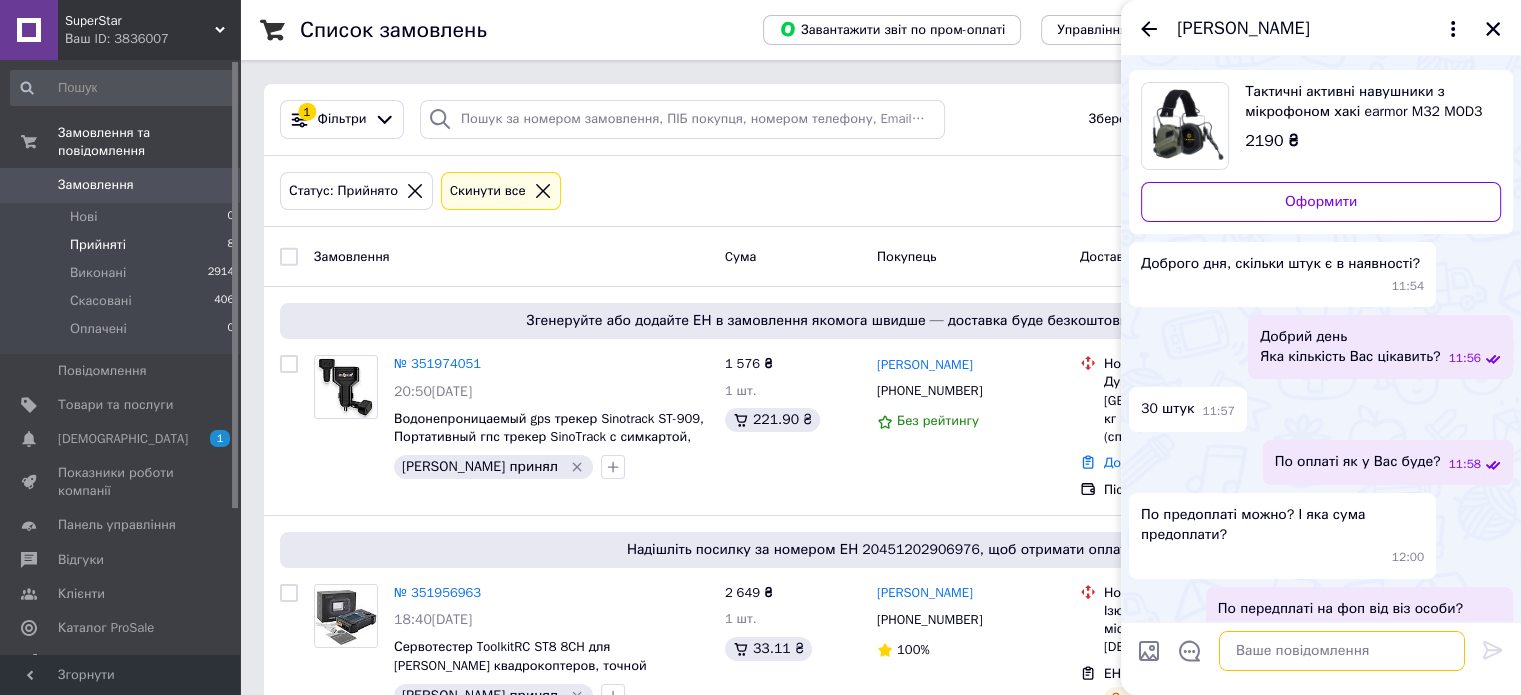 scroll, scrollTop: 75, scrollLeft: 0, axis: vertical 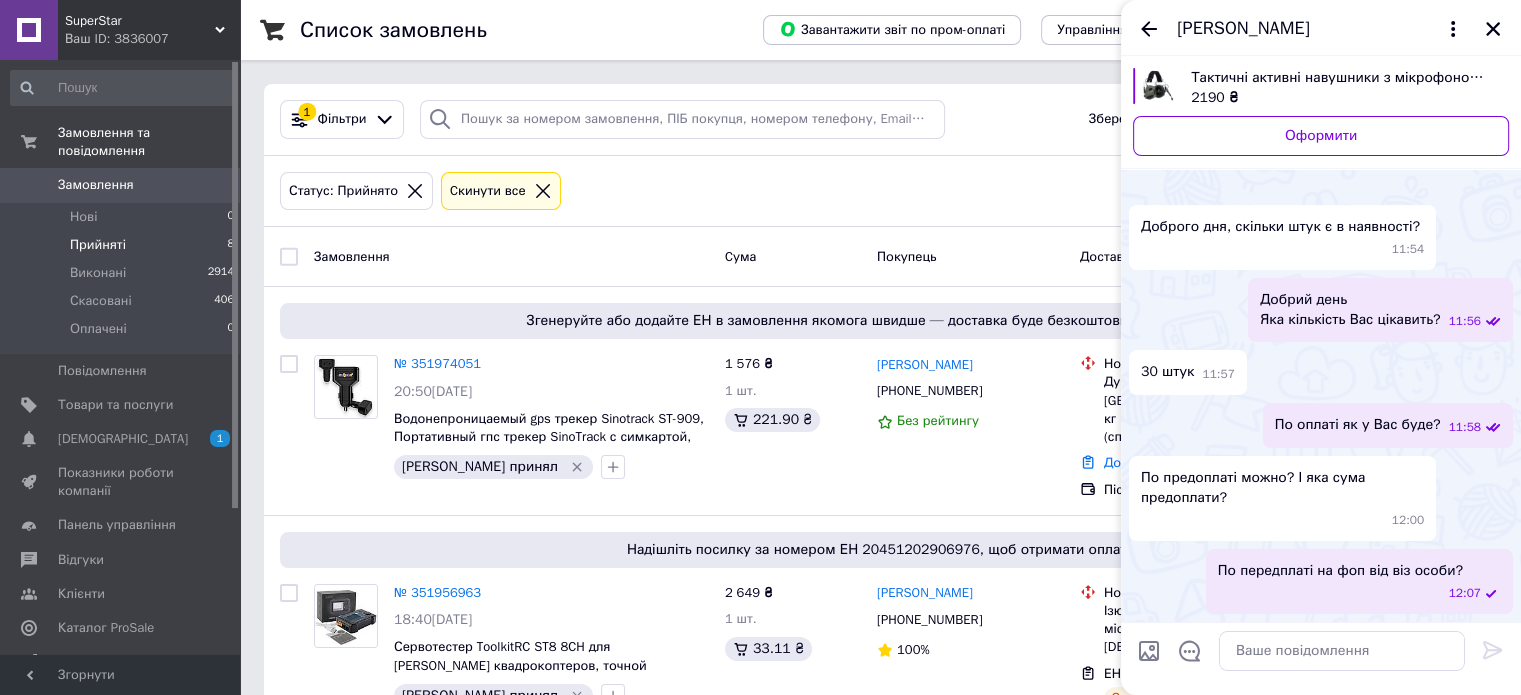 click on "Тактичні активні навушники з мікрофоном хакі earmor M32 MOD3 олива" at bounding box center [1342, 78] 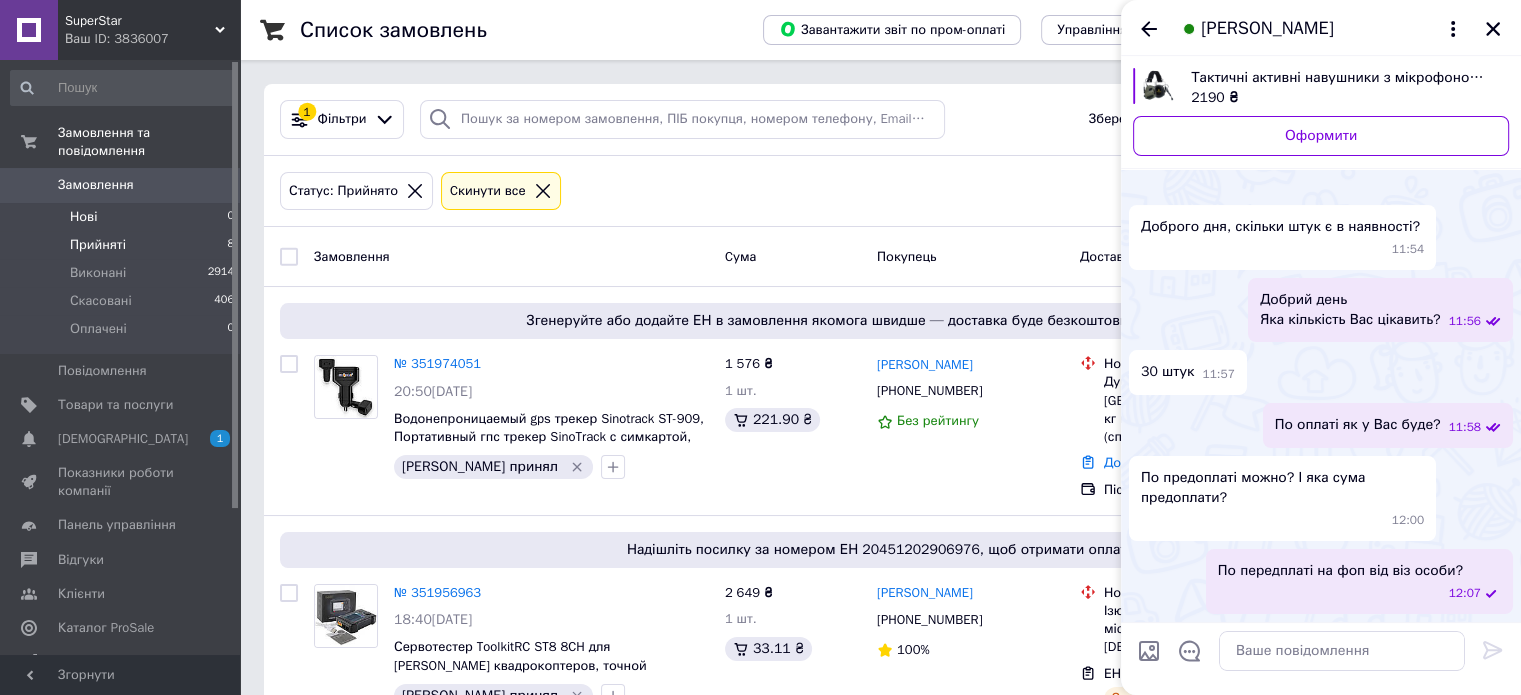 click on "Нові 0" at bounding box center [123, 217] 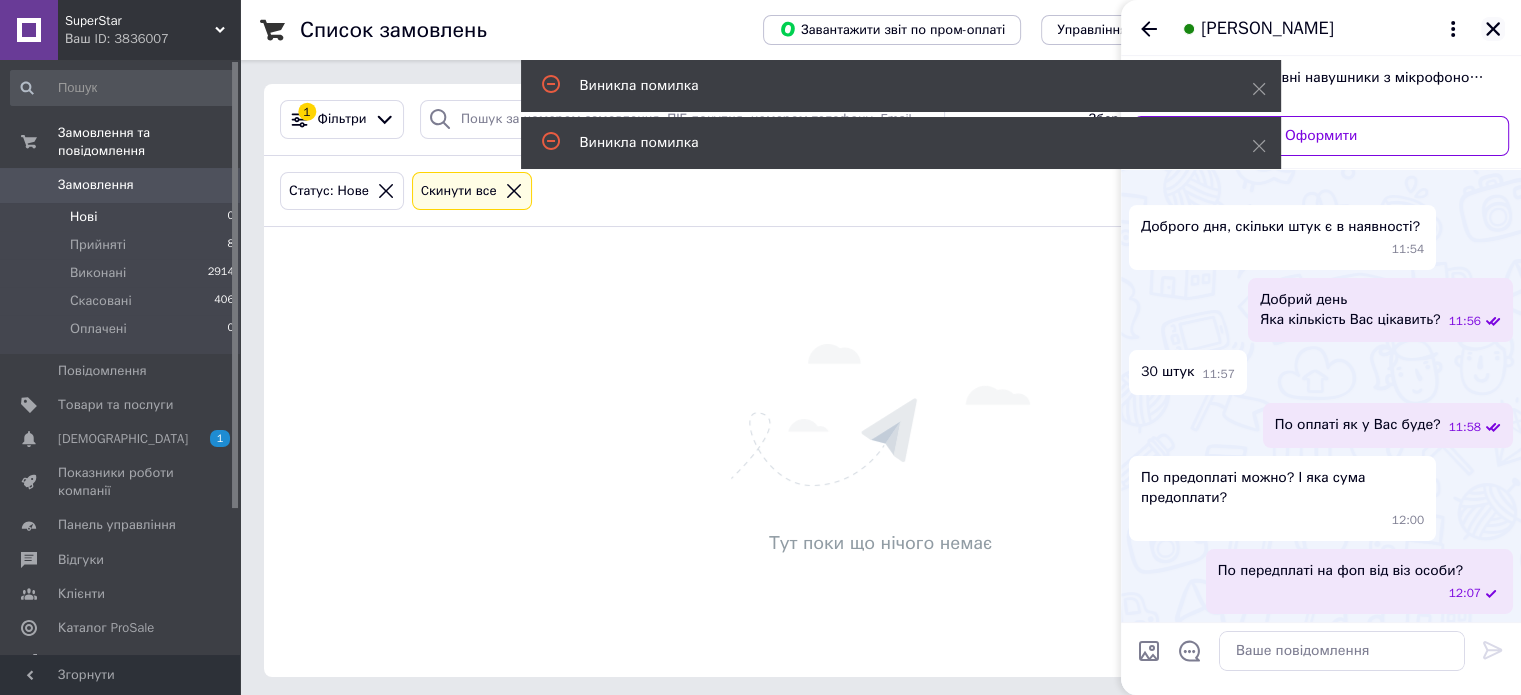 click 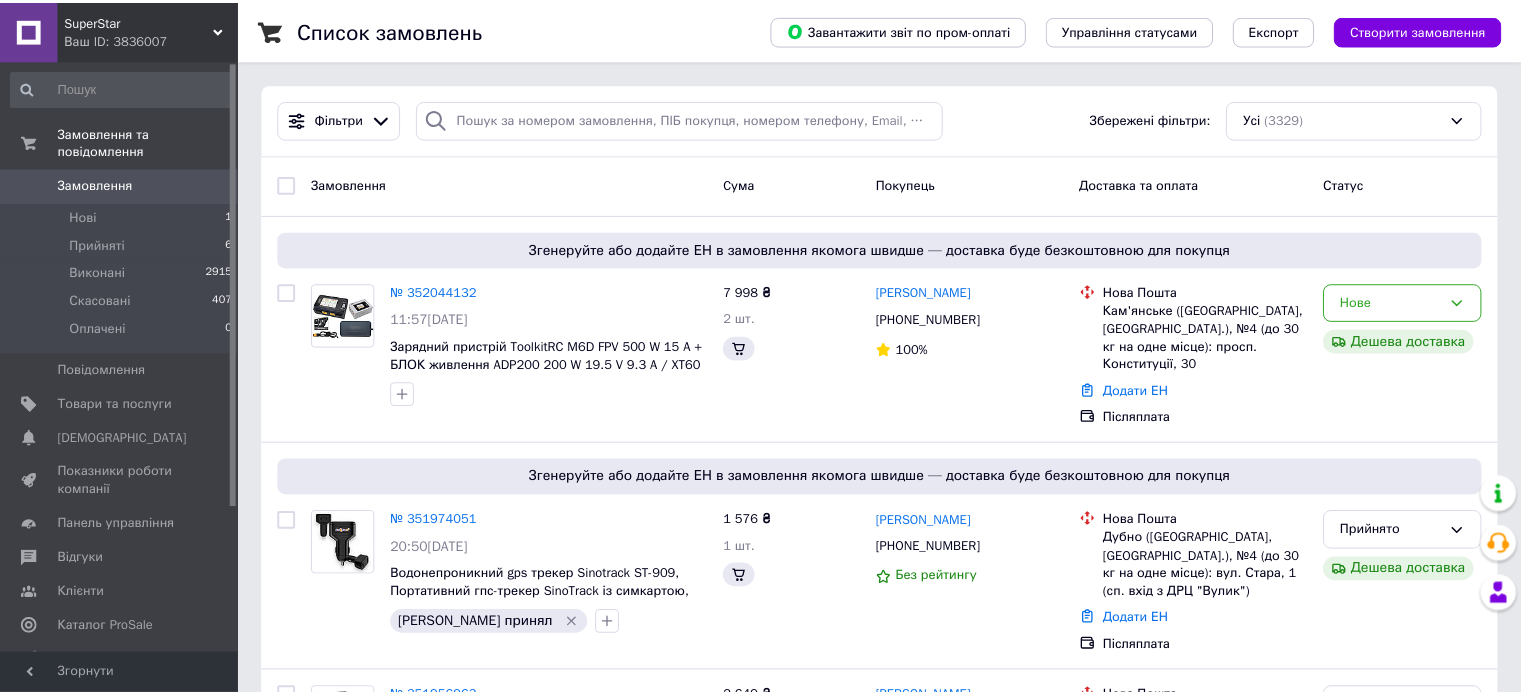 scroll, scrollTop: 0, scrollLeft: 0, axis: both 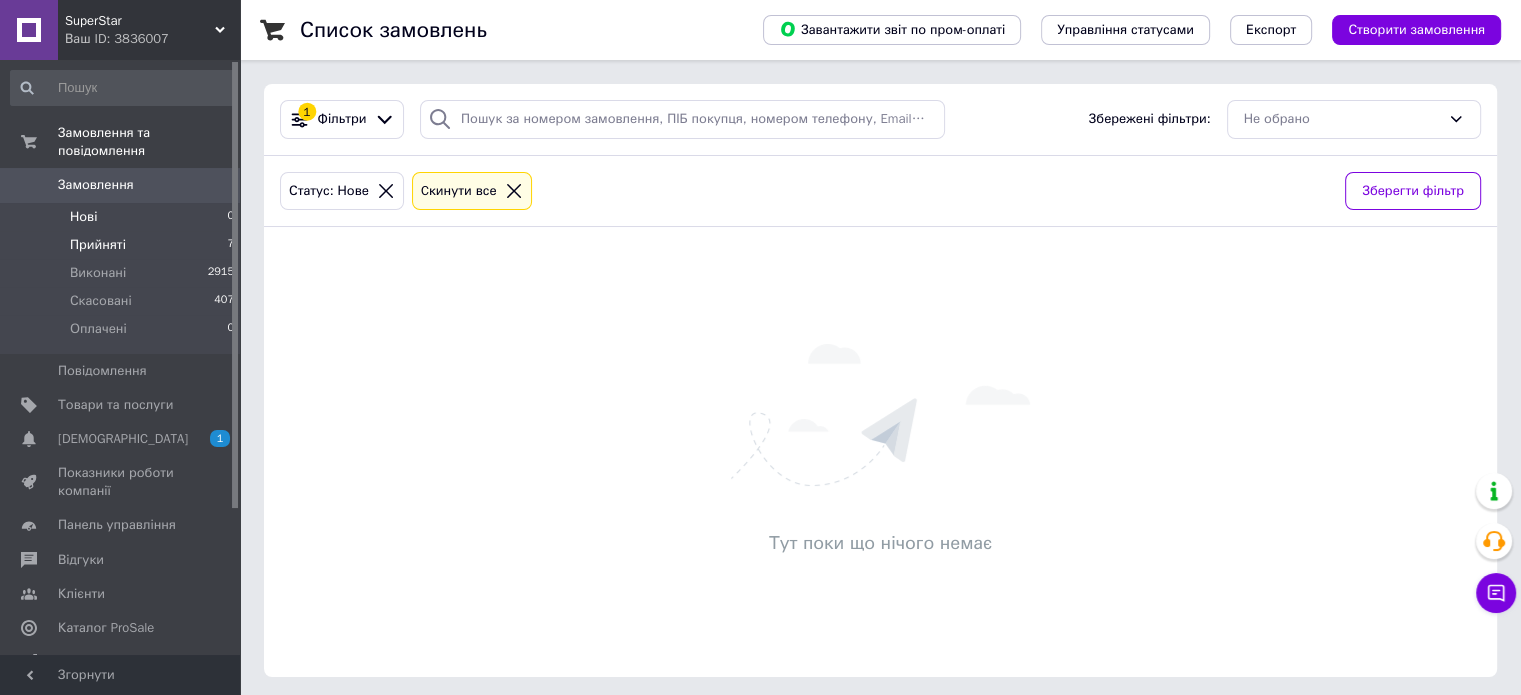 click on "Прийняті 7" at bounding box center [123, 245] 